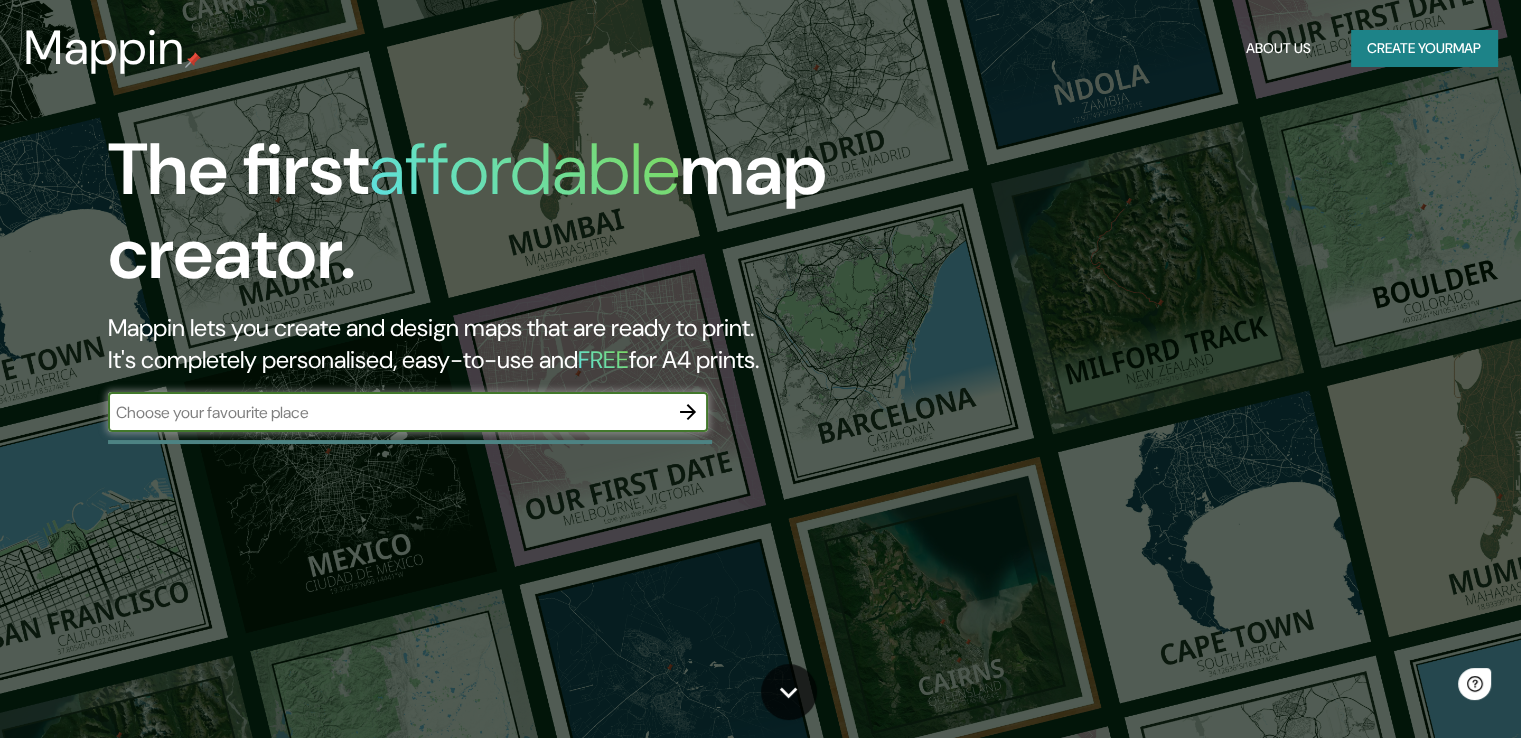 scroll, scrollTop: 0, scrollLeft: 0, axis: both 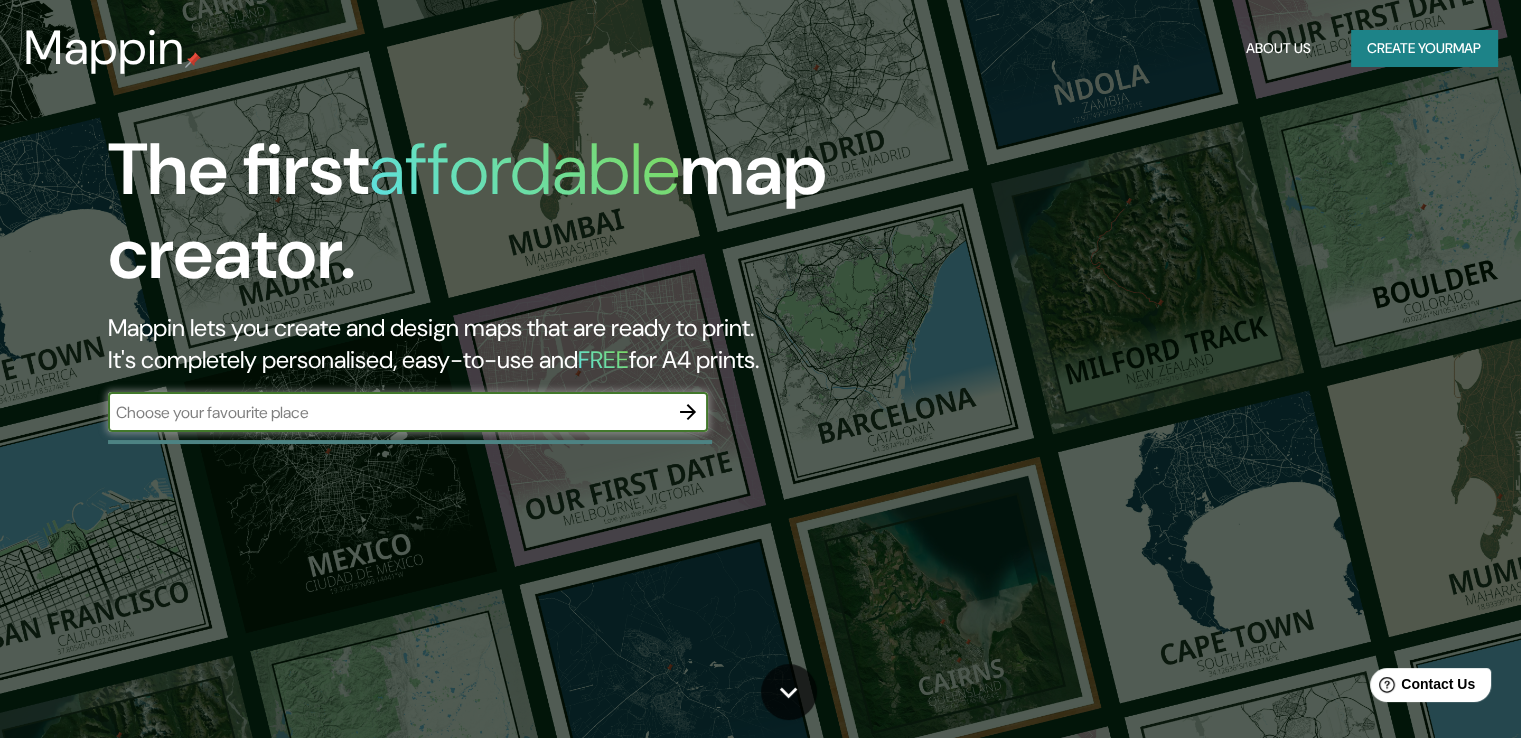 click at bounding box center (388, 412) 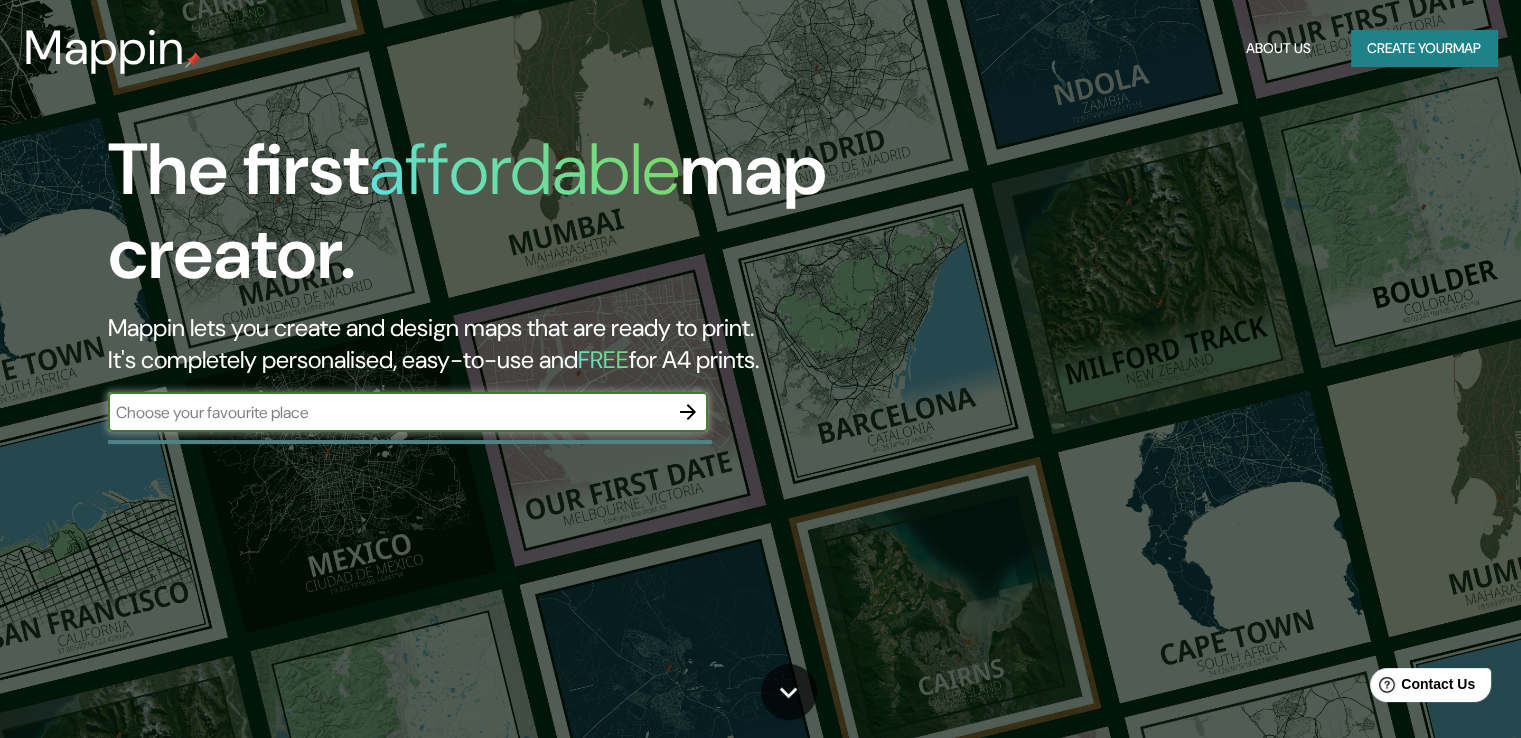 type on "C" 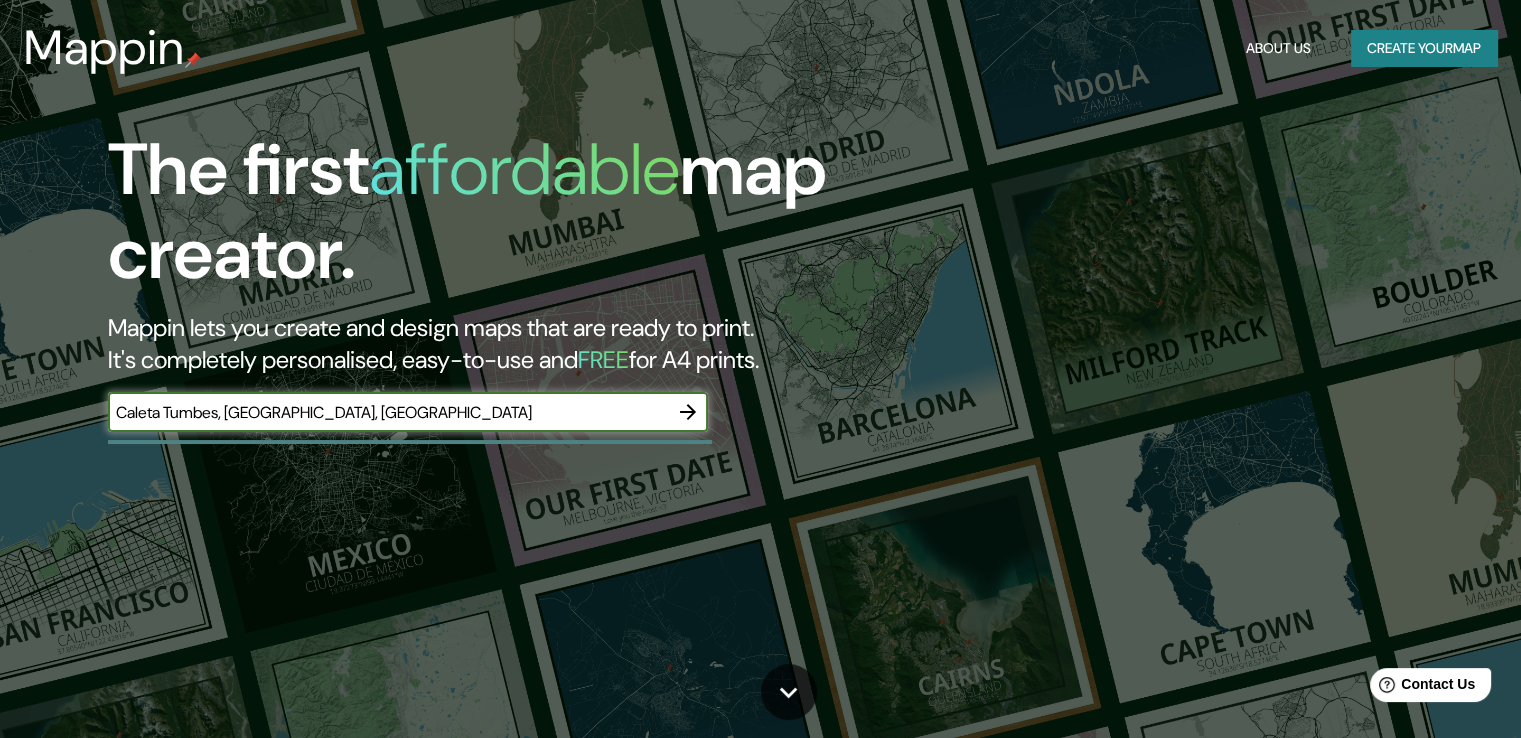 type on "Caleta Tumbes, [GEOGRAPHIC_DATA], [GEOGRAPHIC_DATA]" 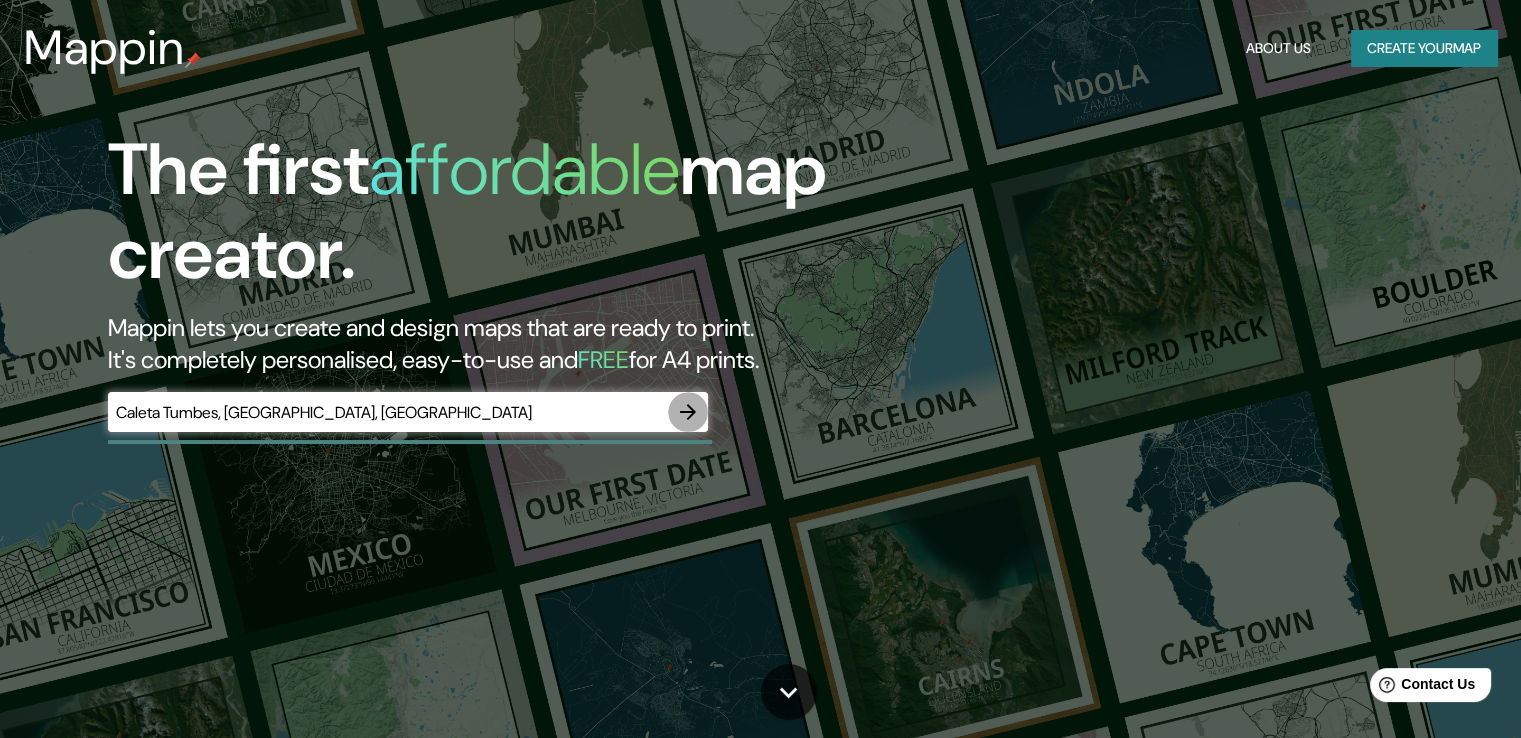 click 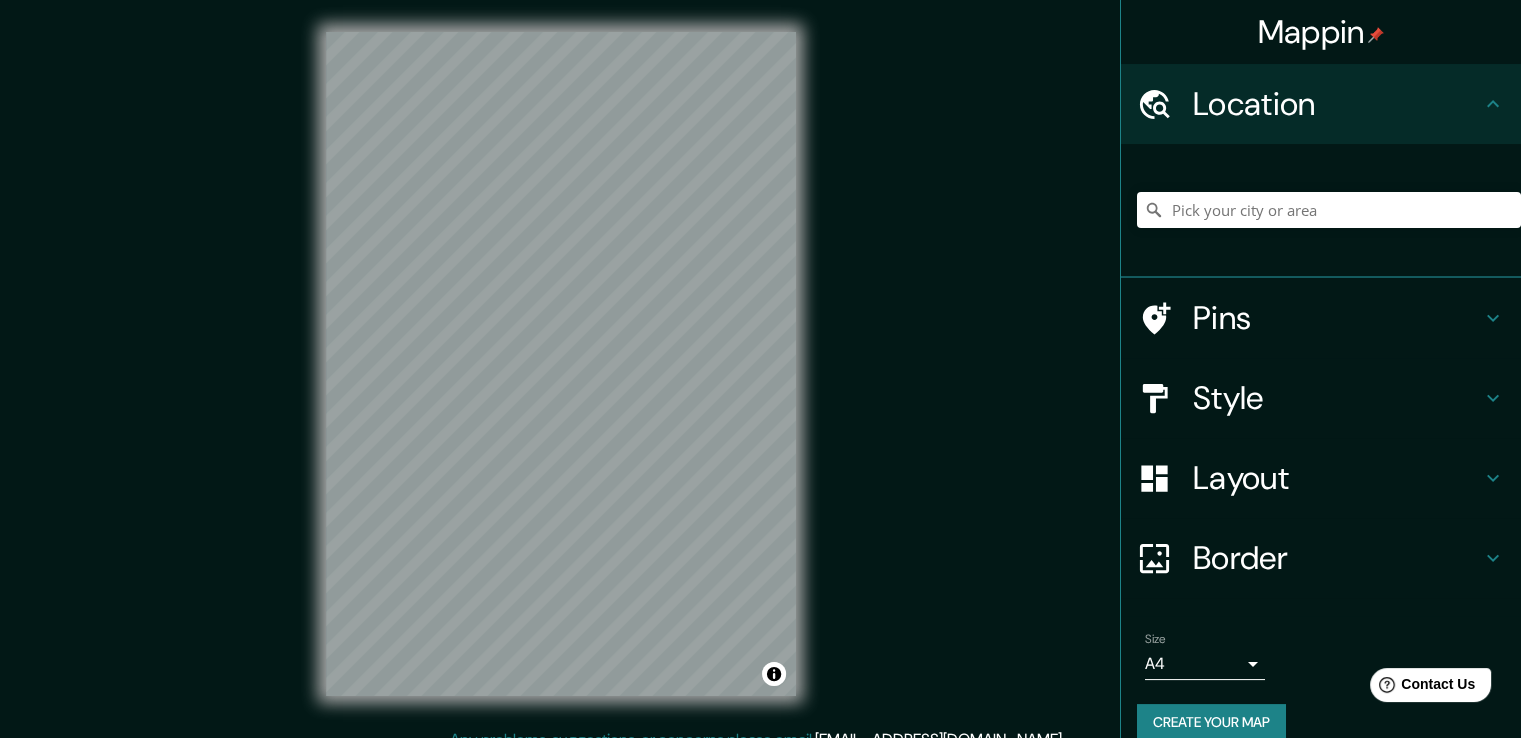 click on "Mappin Location Pins Style Layout Border Choose a border.  Hint : you can make layers of the frame opaque to create some cool effects. None Simple Transparent Fancy Size A4 single Create your map © Mapbox   © OpenStreetMap   Improve this map Any problems, suggestions, or concerns please email    [EMAIL_ADDRESS][DOMAIN_NAME] . . ." at bounding box center [760, 369] 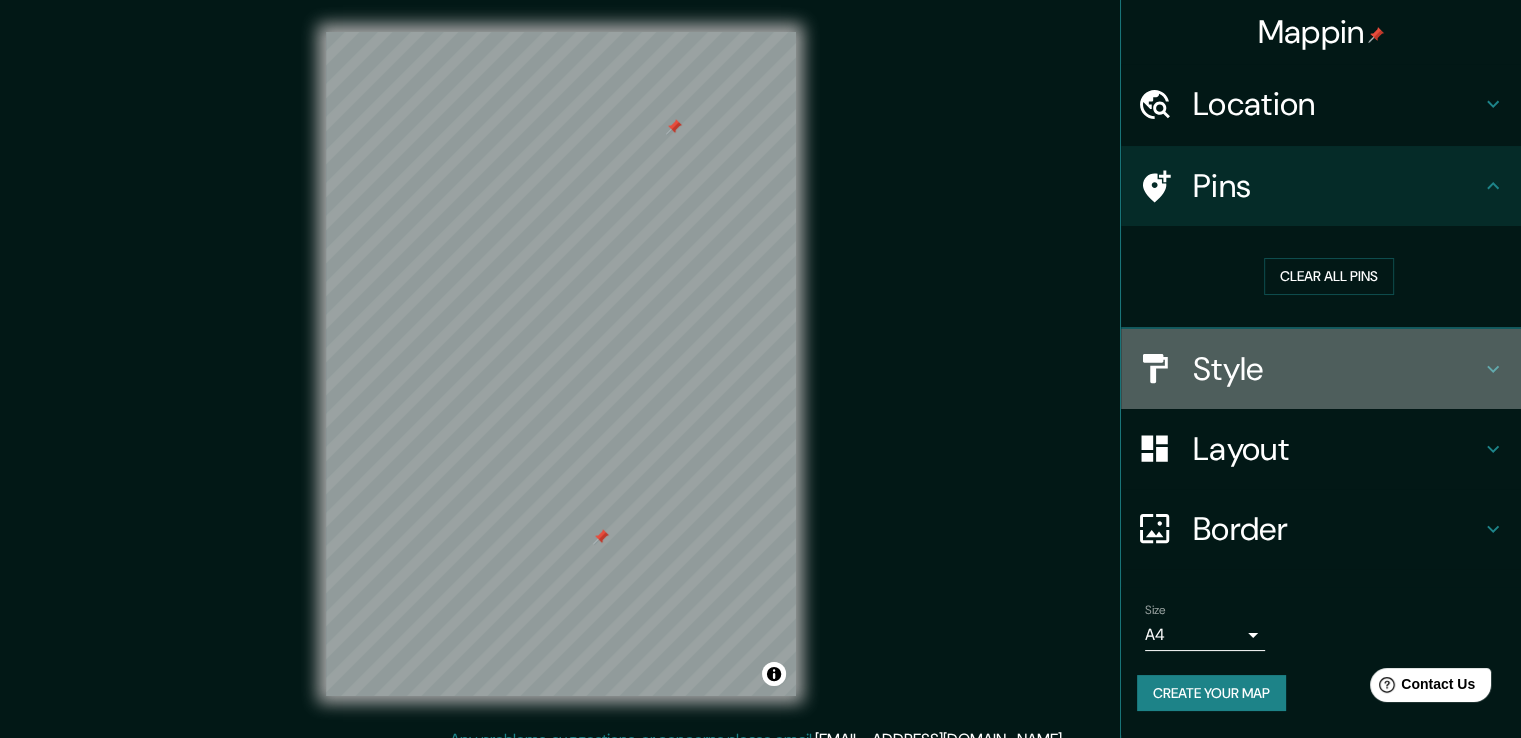click on "Style" at bounding box center (1337, 369) 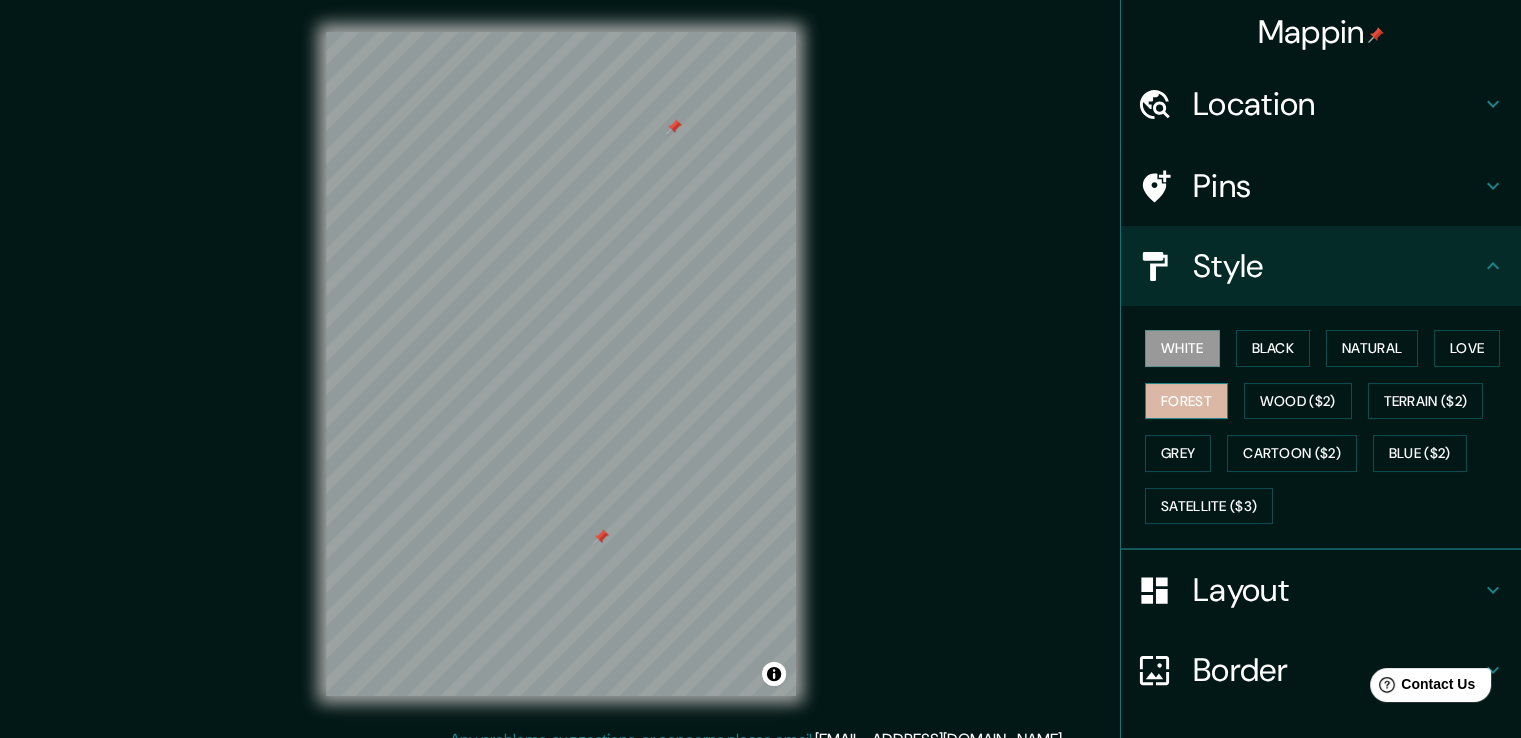 click on "Forest" at bounding box center [1186, 401] 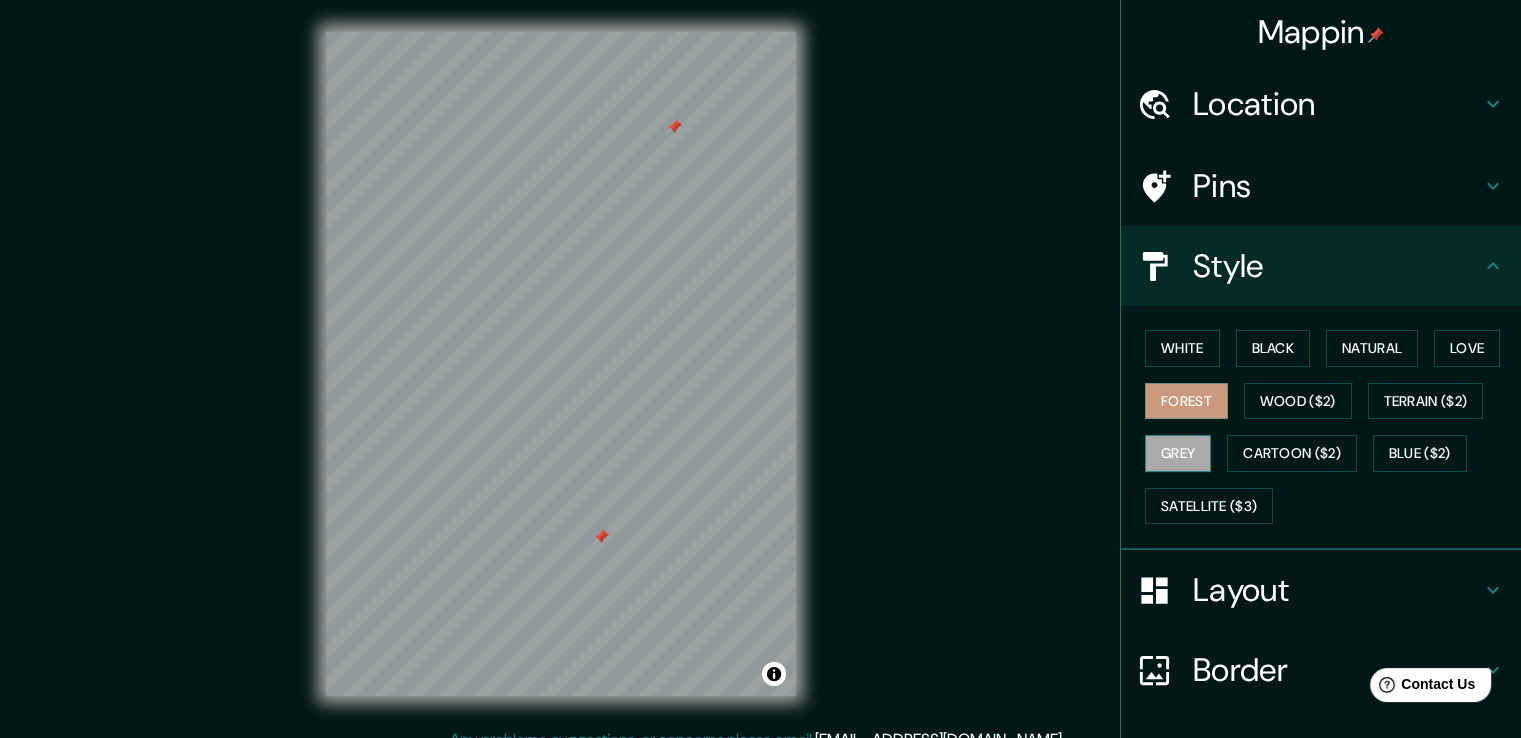 click on "Grey" at bounding box center [1178, 453] 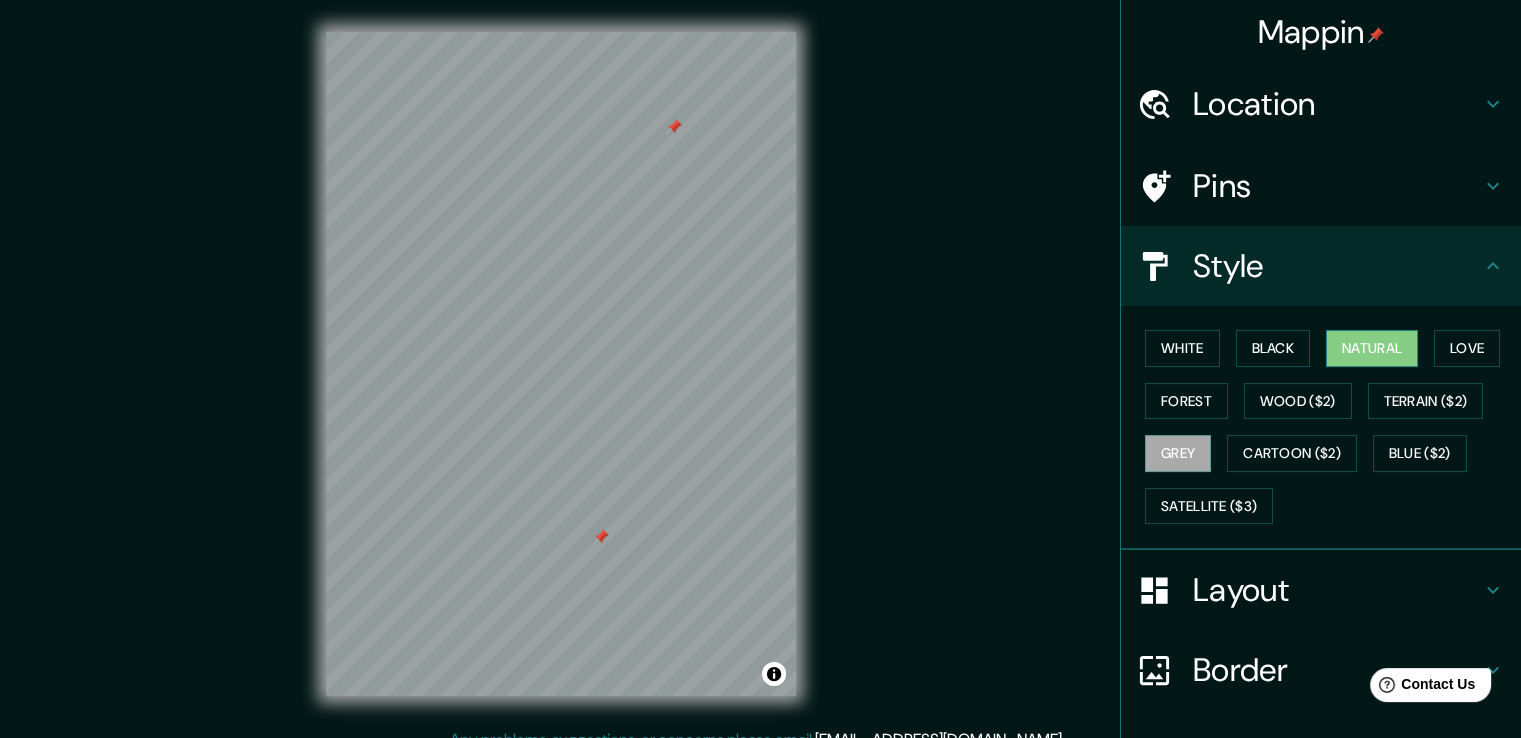 click on "Natural" at bounding box center [1372, 348] 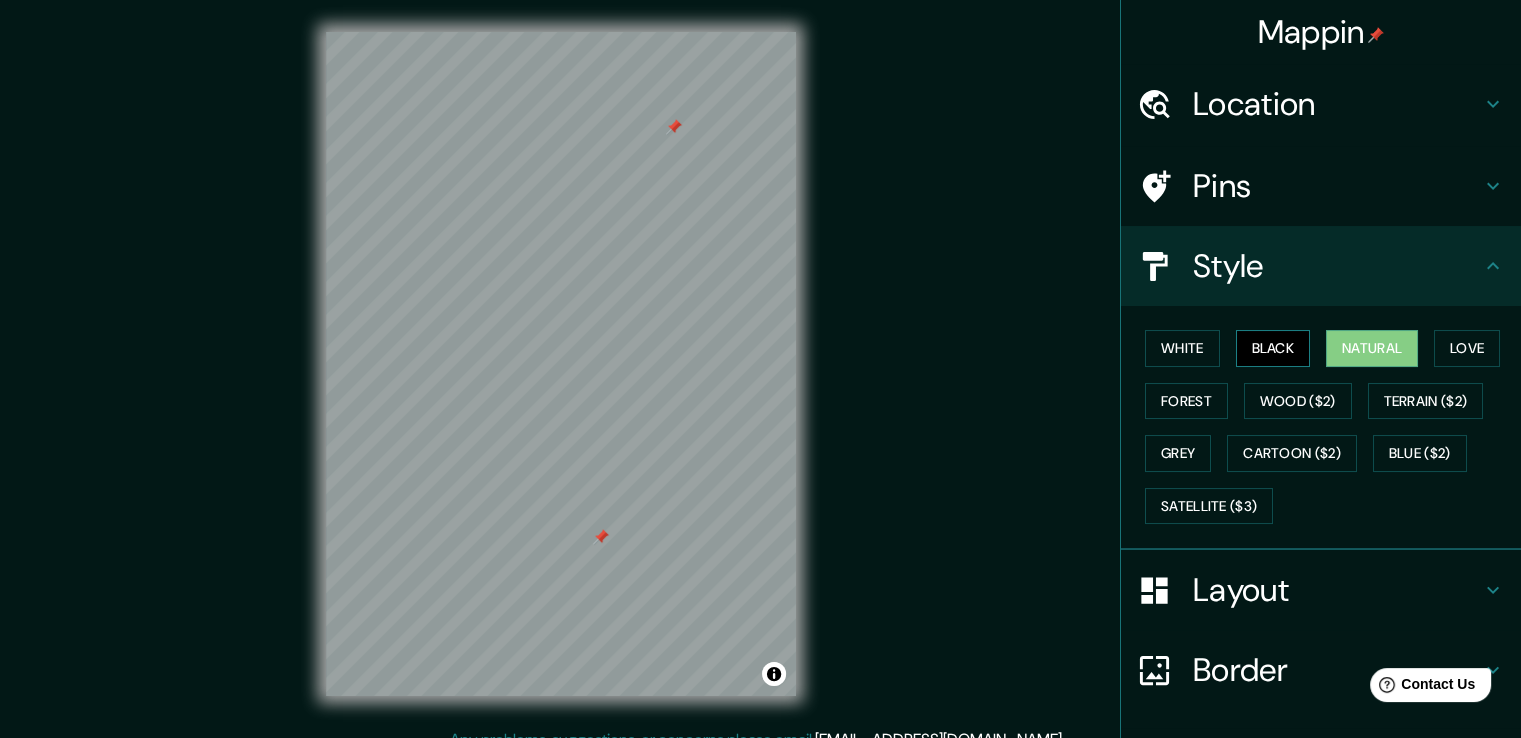 click on "Black" at bounding box center (1273, 348) 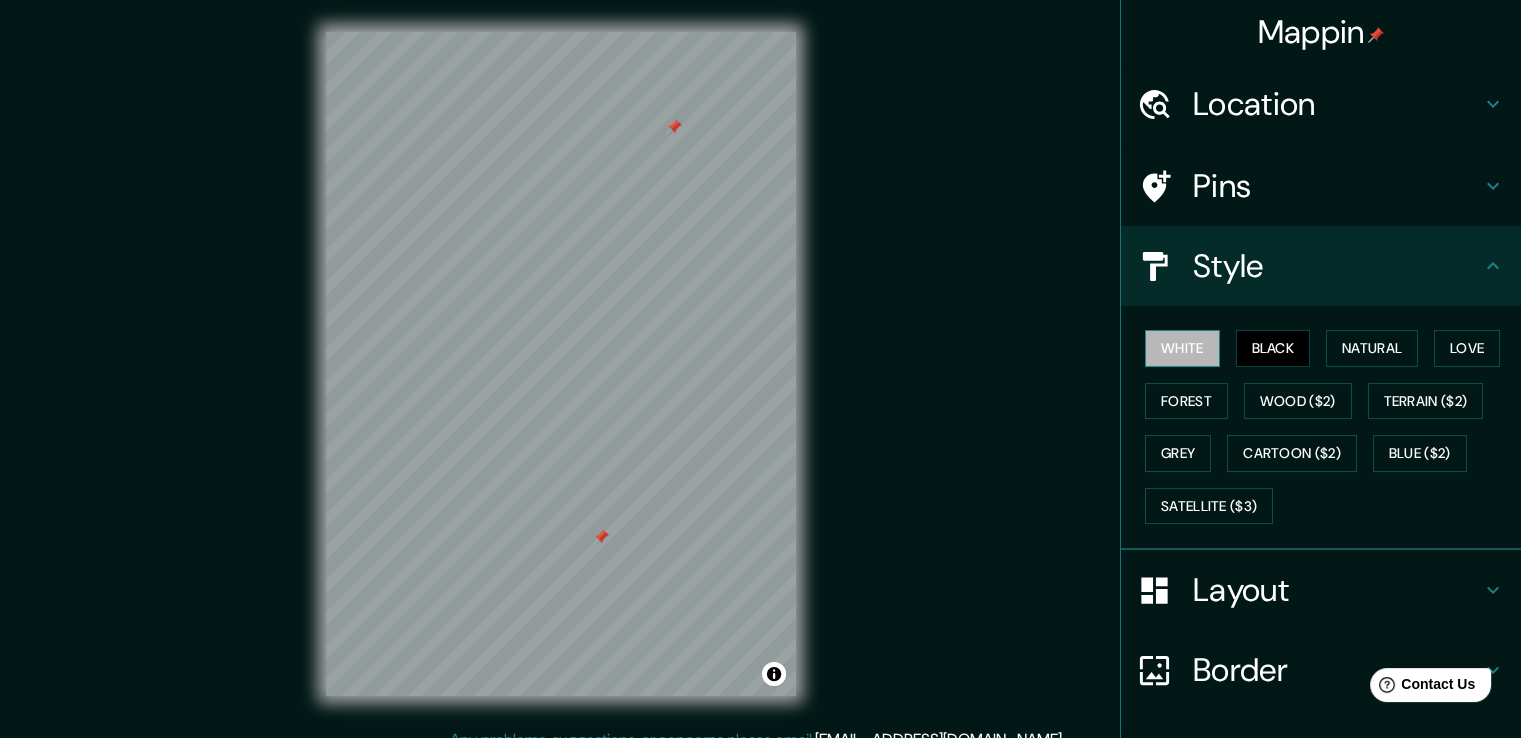 click on "White" at bounding box center [1182, 348] 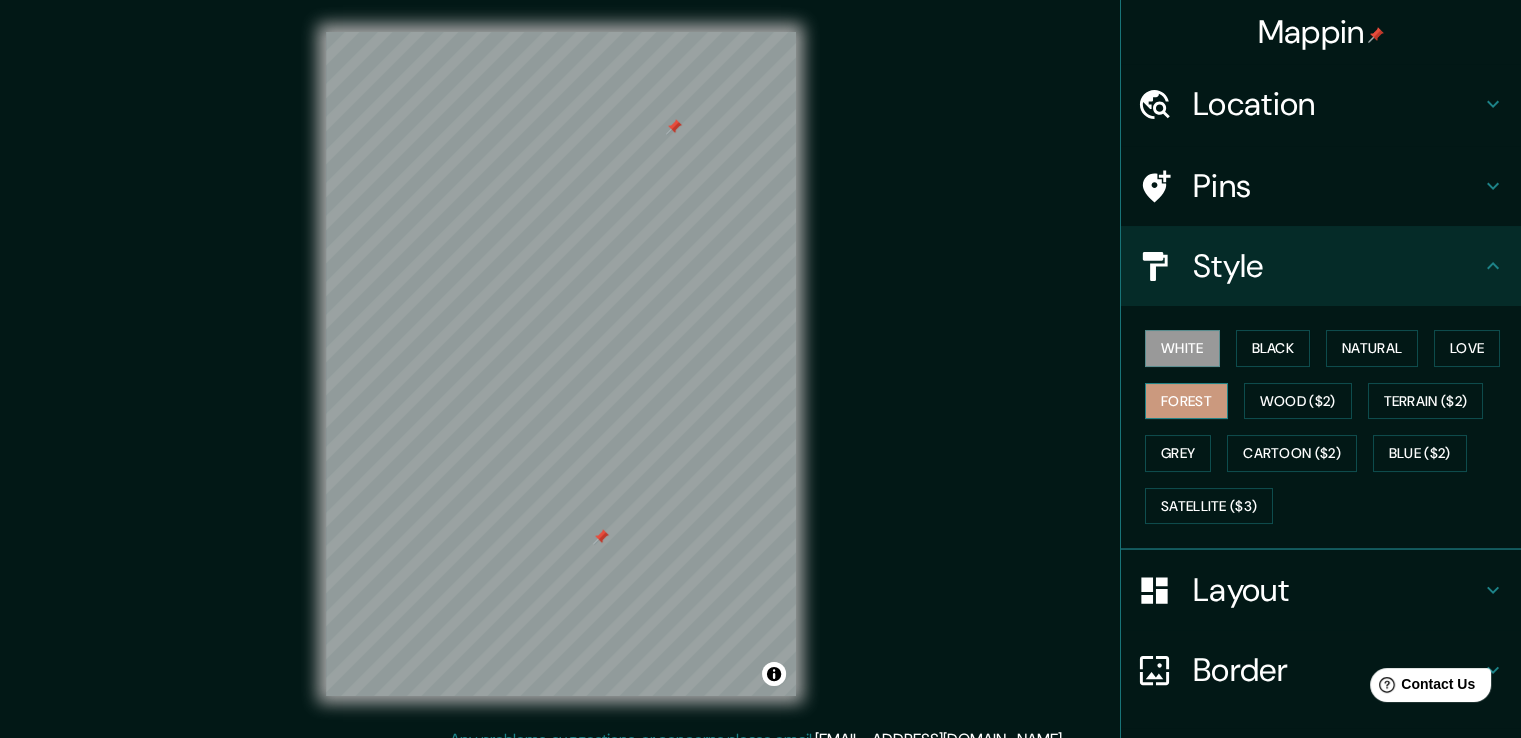 click on "Forest" at bounding box center [1186, 401] 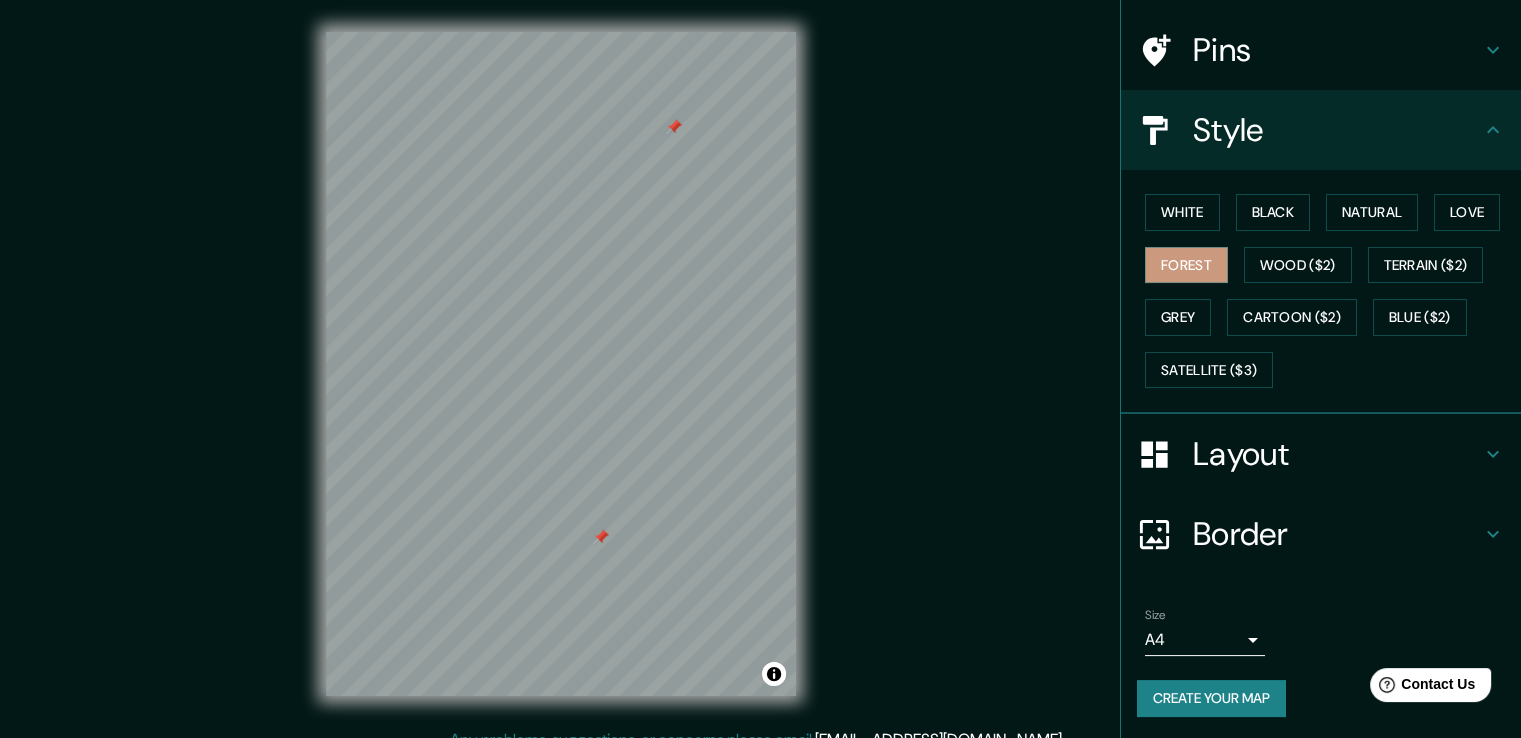 click on "Layout" at bounding box center [1337, 454] 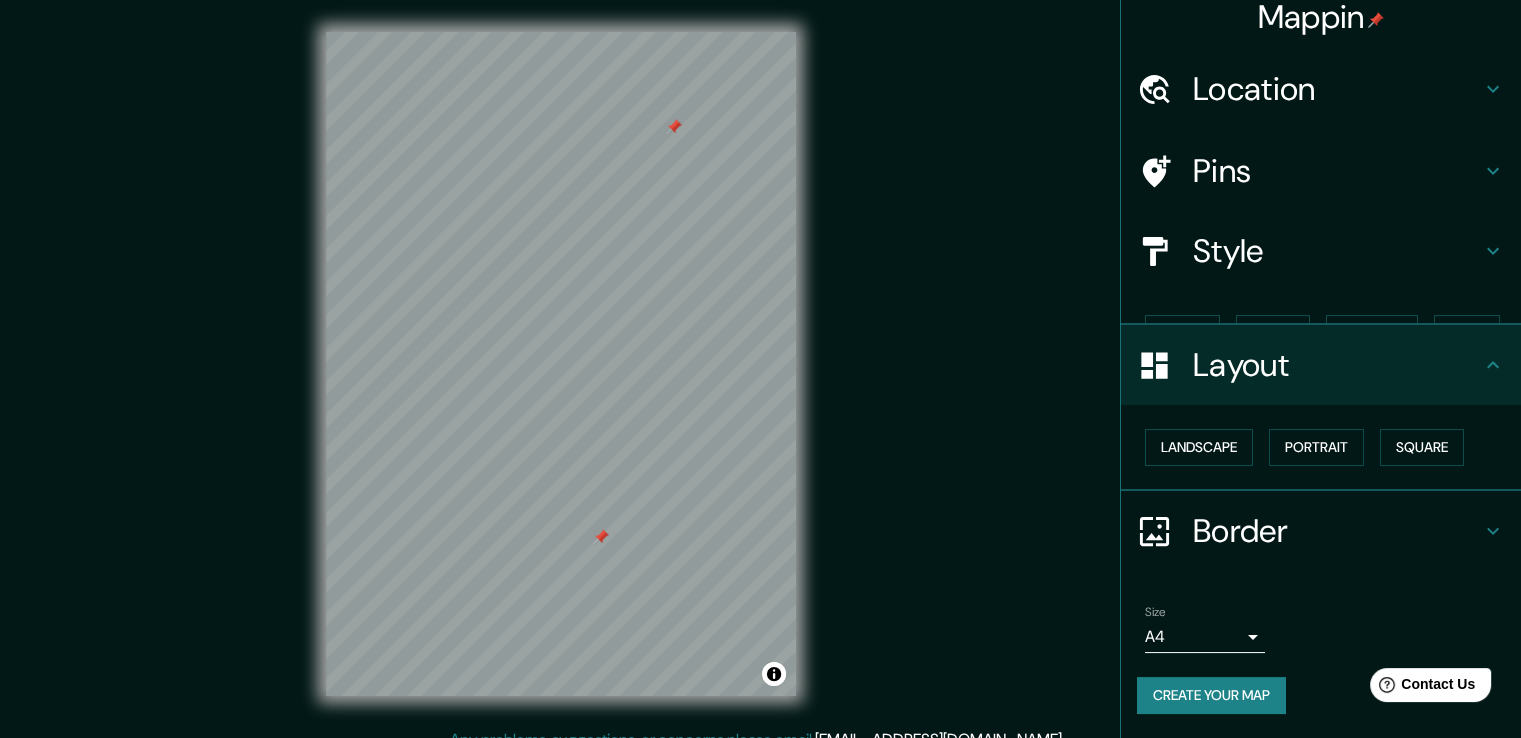scroll, scrollTop: 0, scrollLeft: 0, axis: both 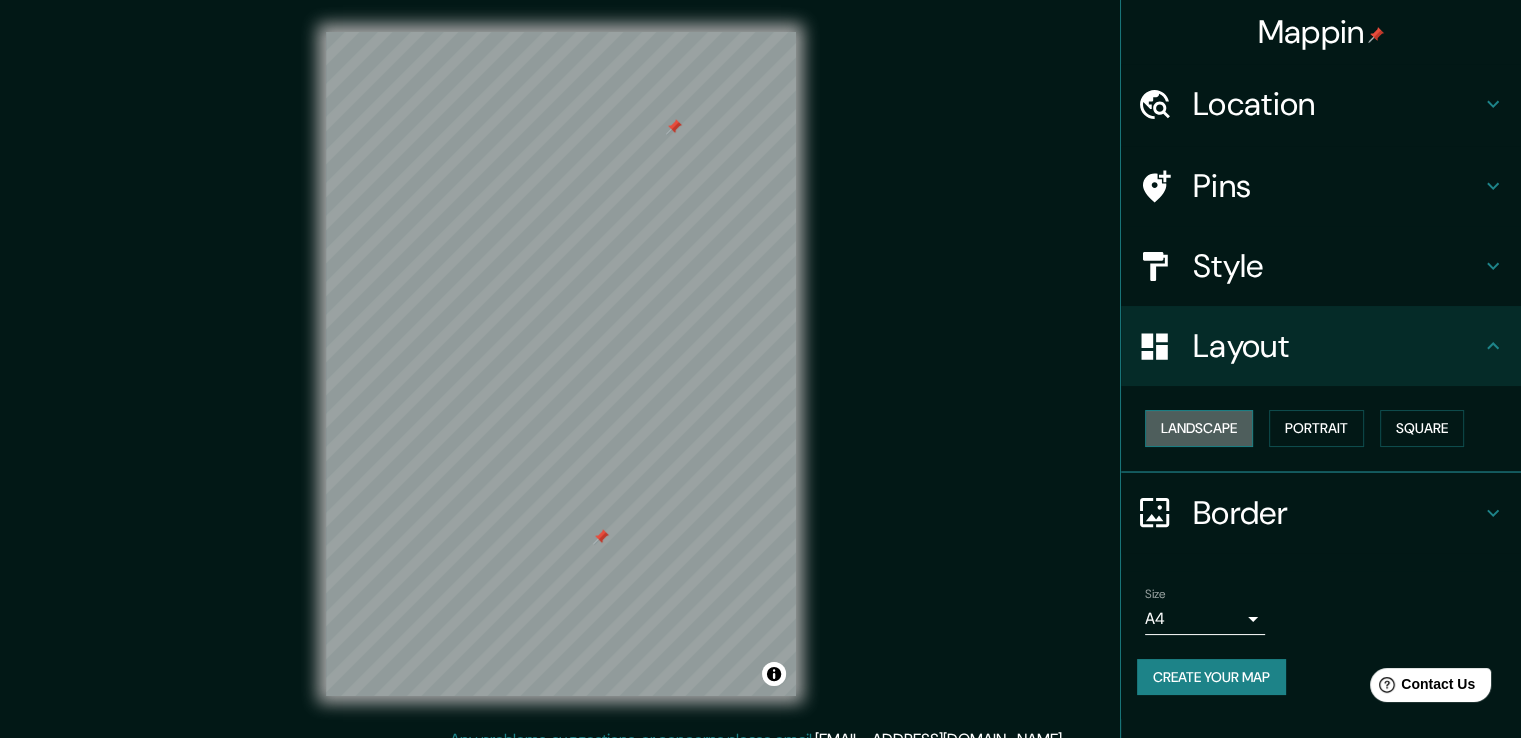 click on "Landscape" at bounding box center [1199, 428] 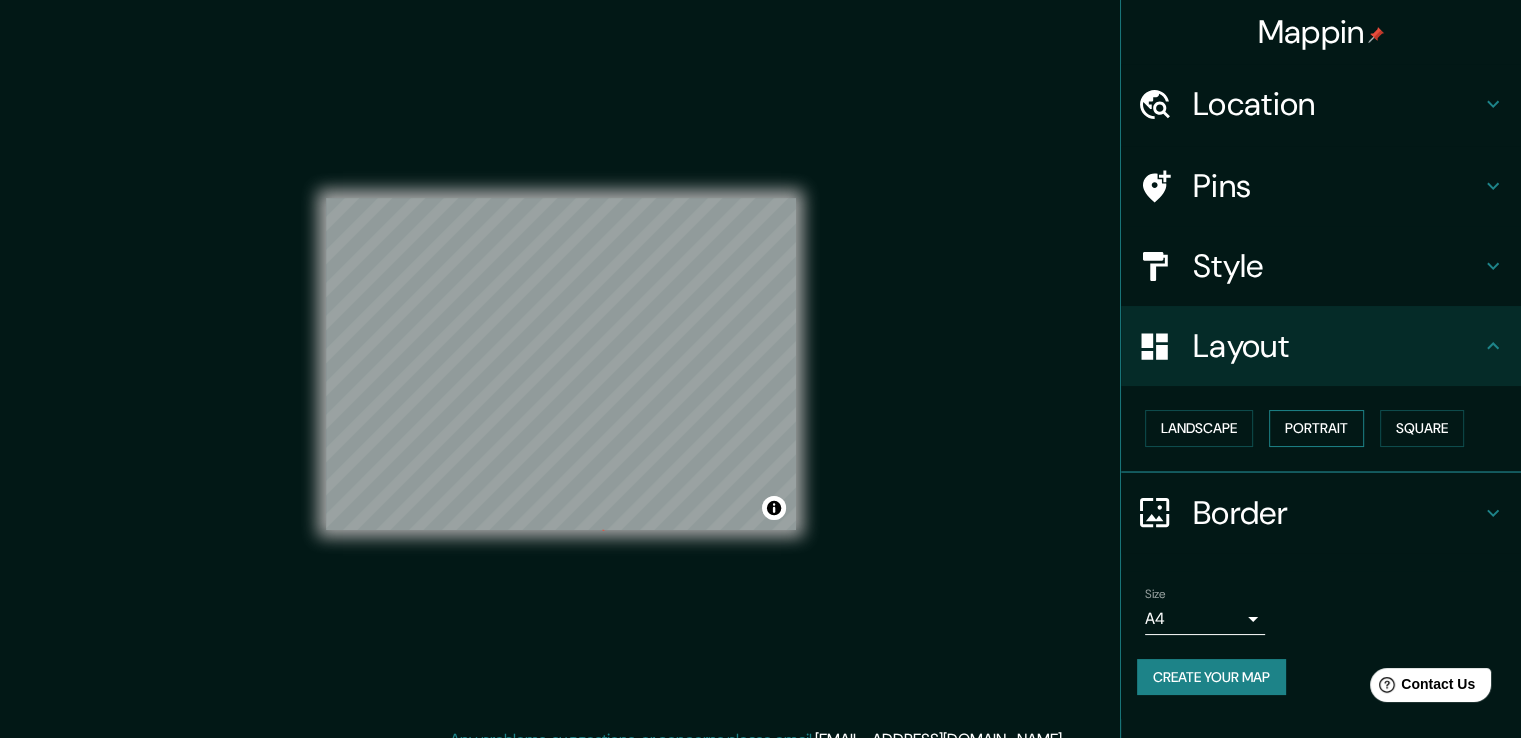 click on "Portrait" at bounding box center (1316, 428) 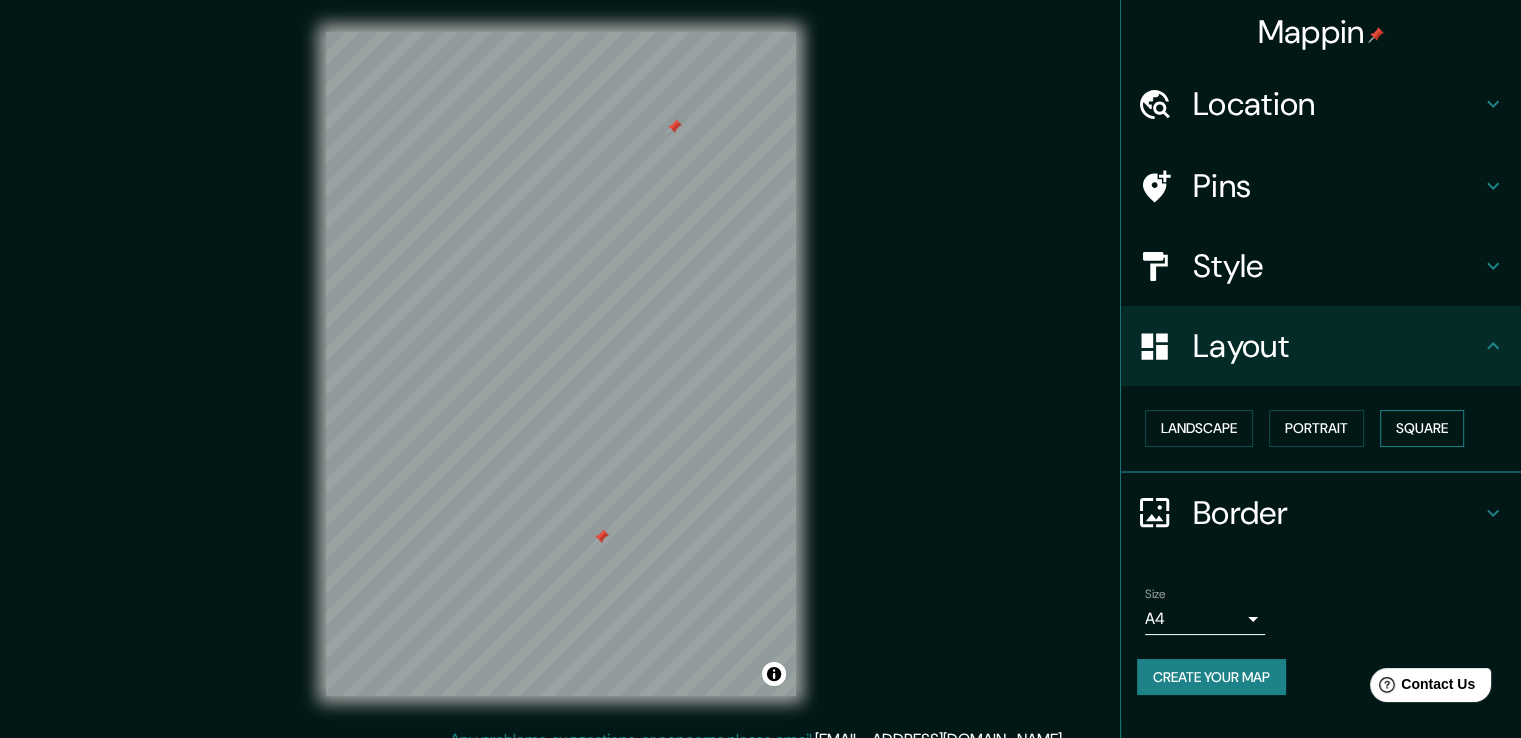click on "Square" at bounding box center (1422, 428) 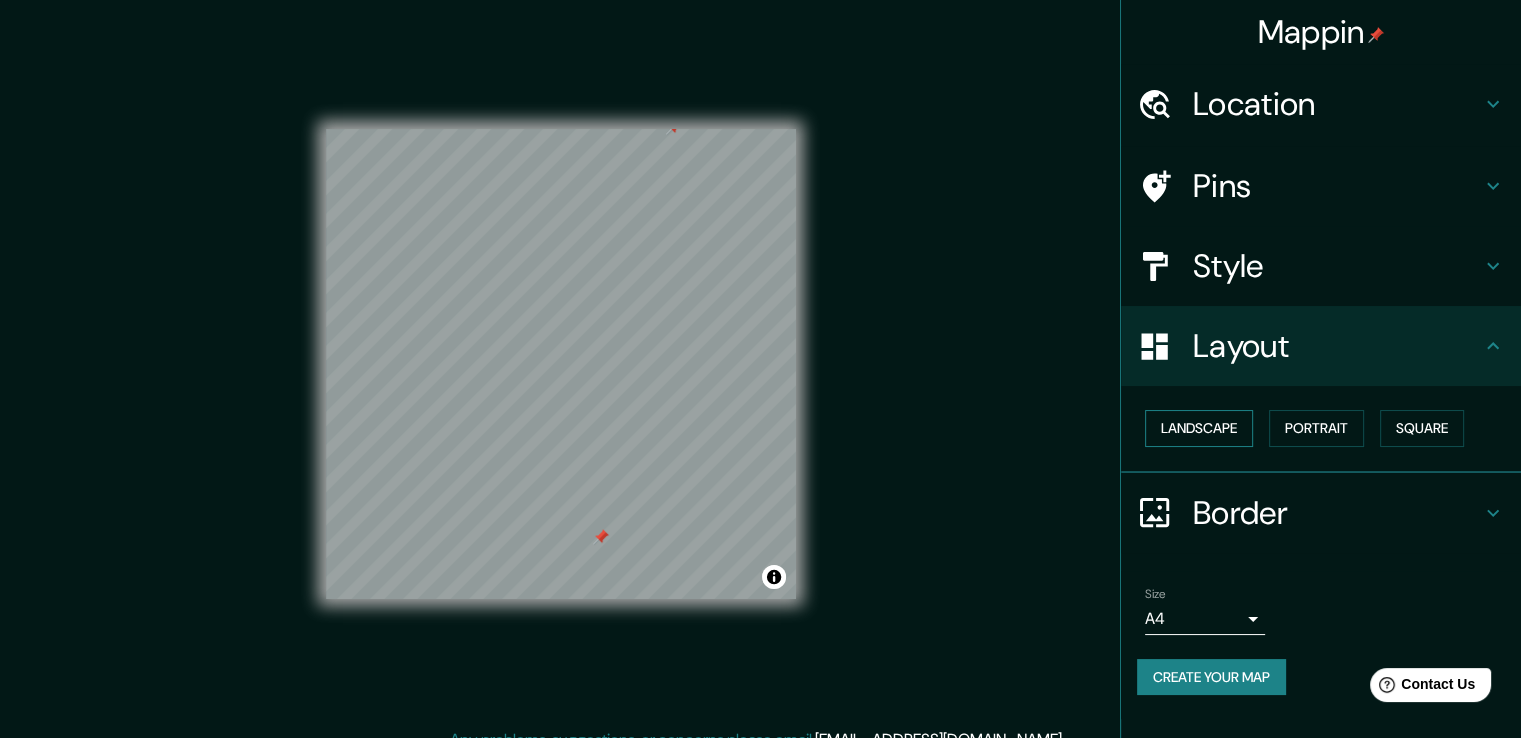 click on "Landscape" at bounding box center [1199, 428] 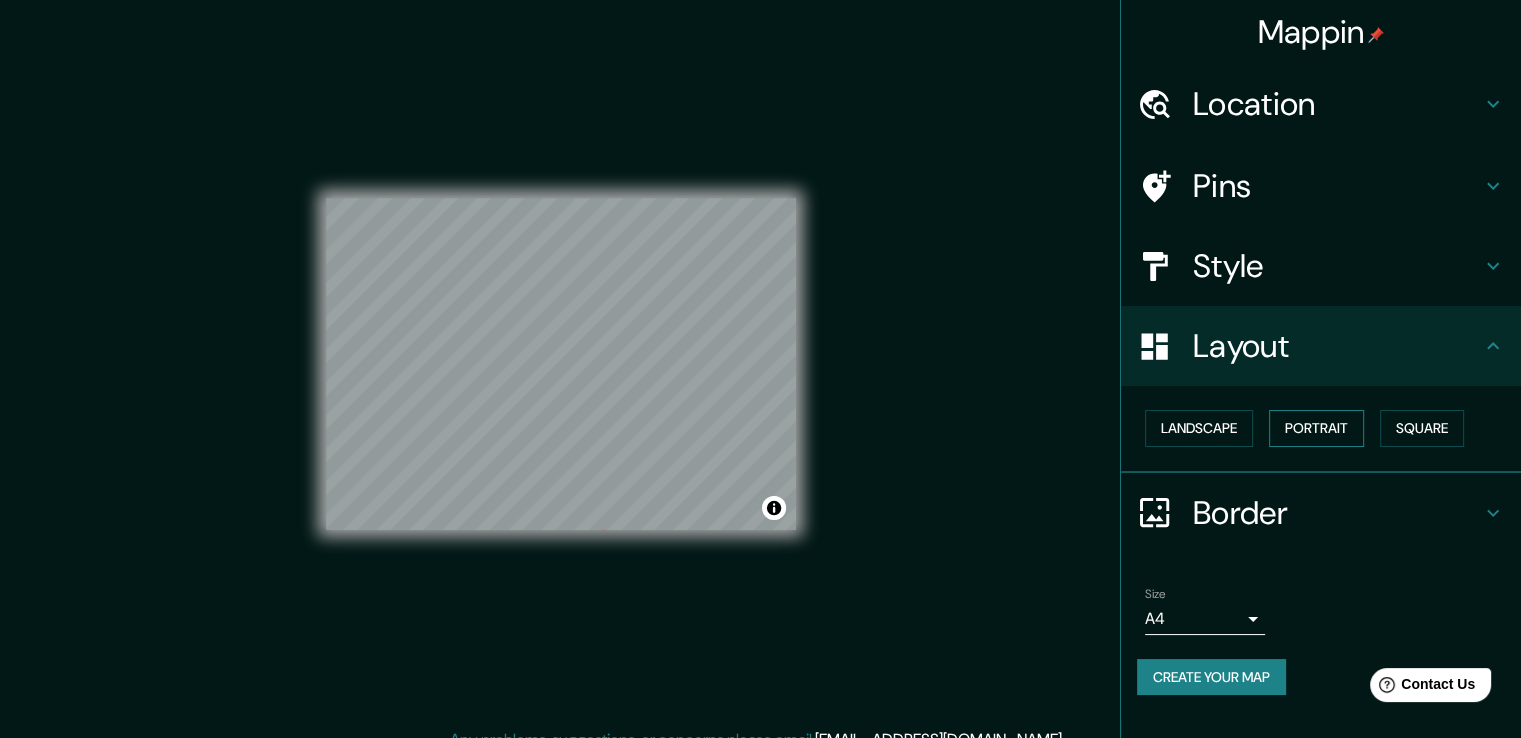 click on "Portrait" at bounding box center (1316, 428) 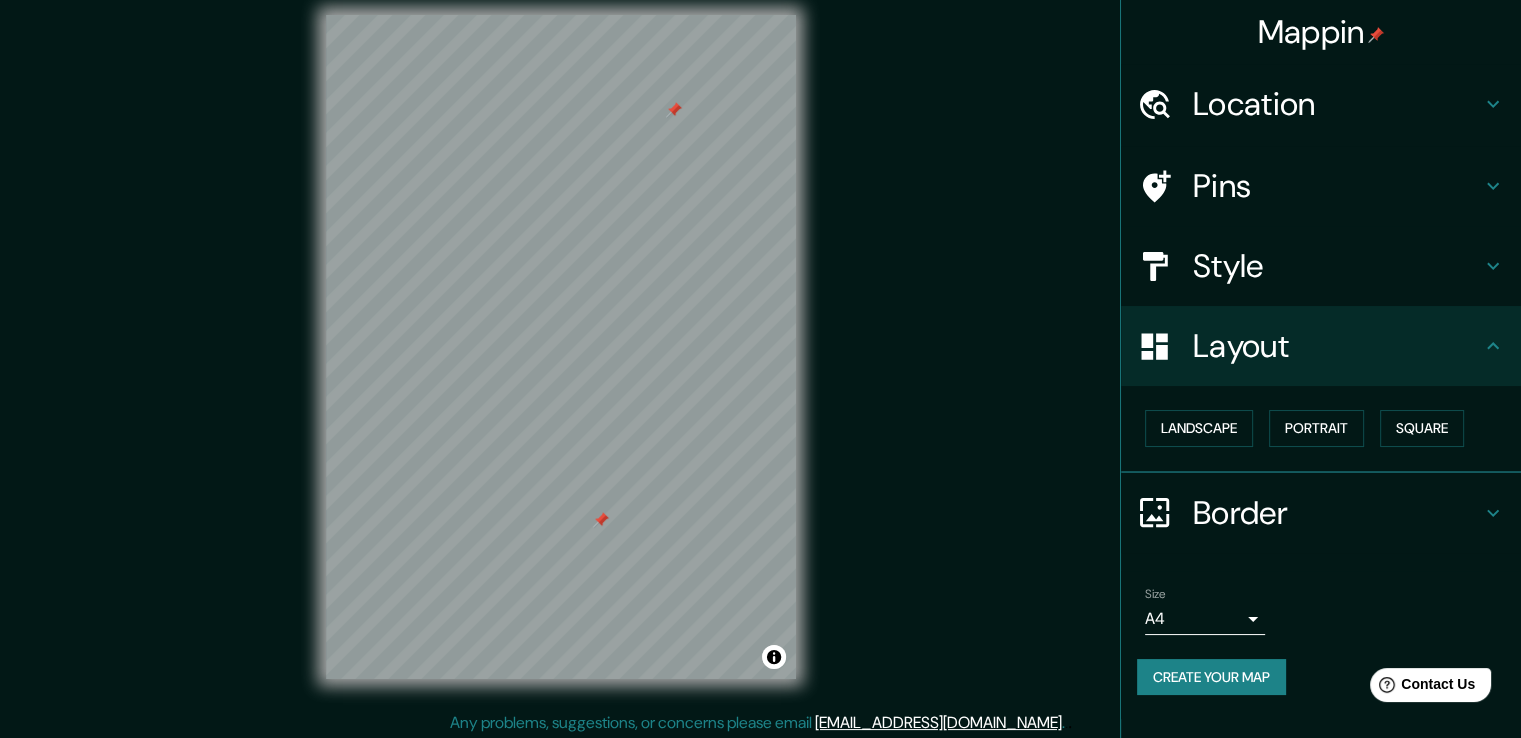 scroll, scrollTop: 22, scrollLeft: 0, axis: vertical 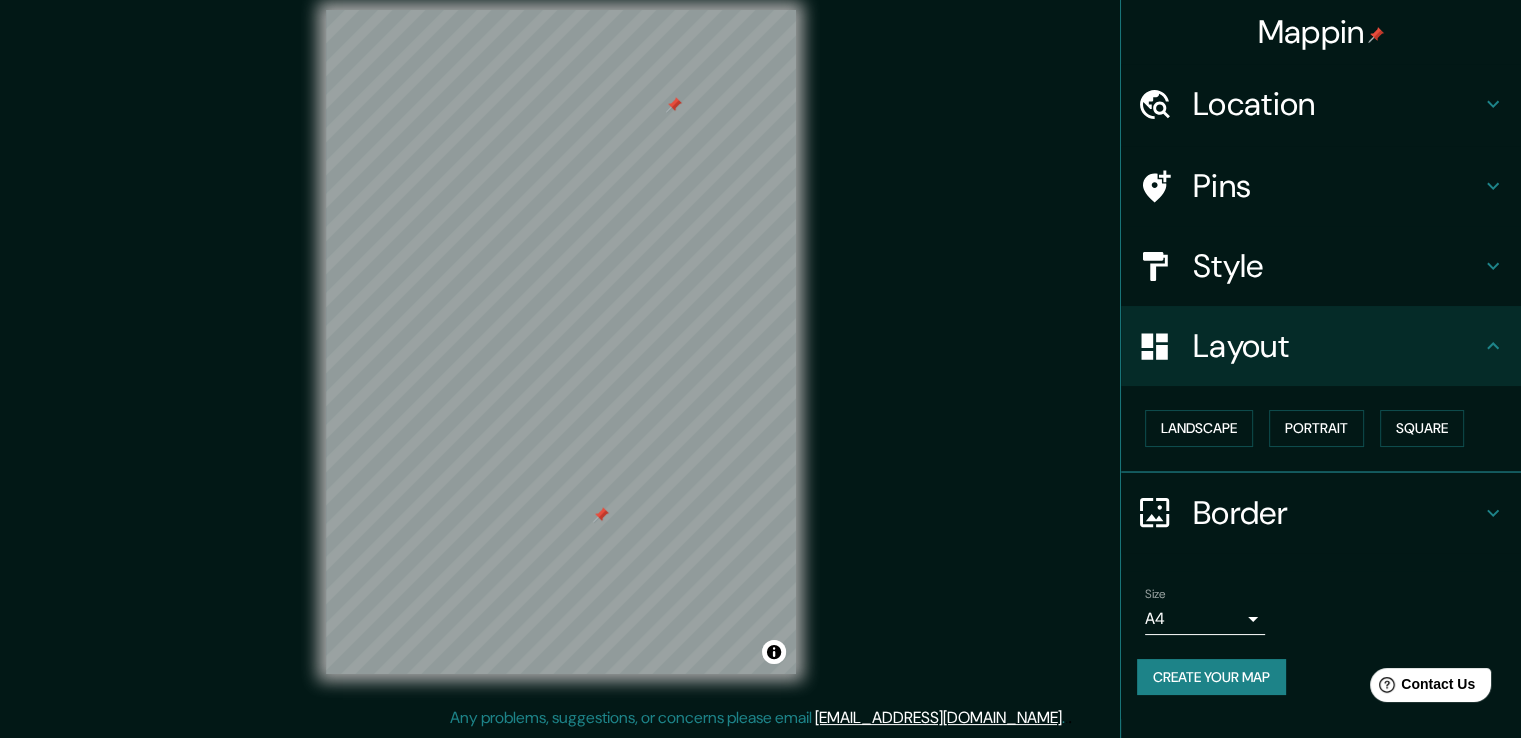 click on "Border" at bounding box center [1337, 513] 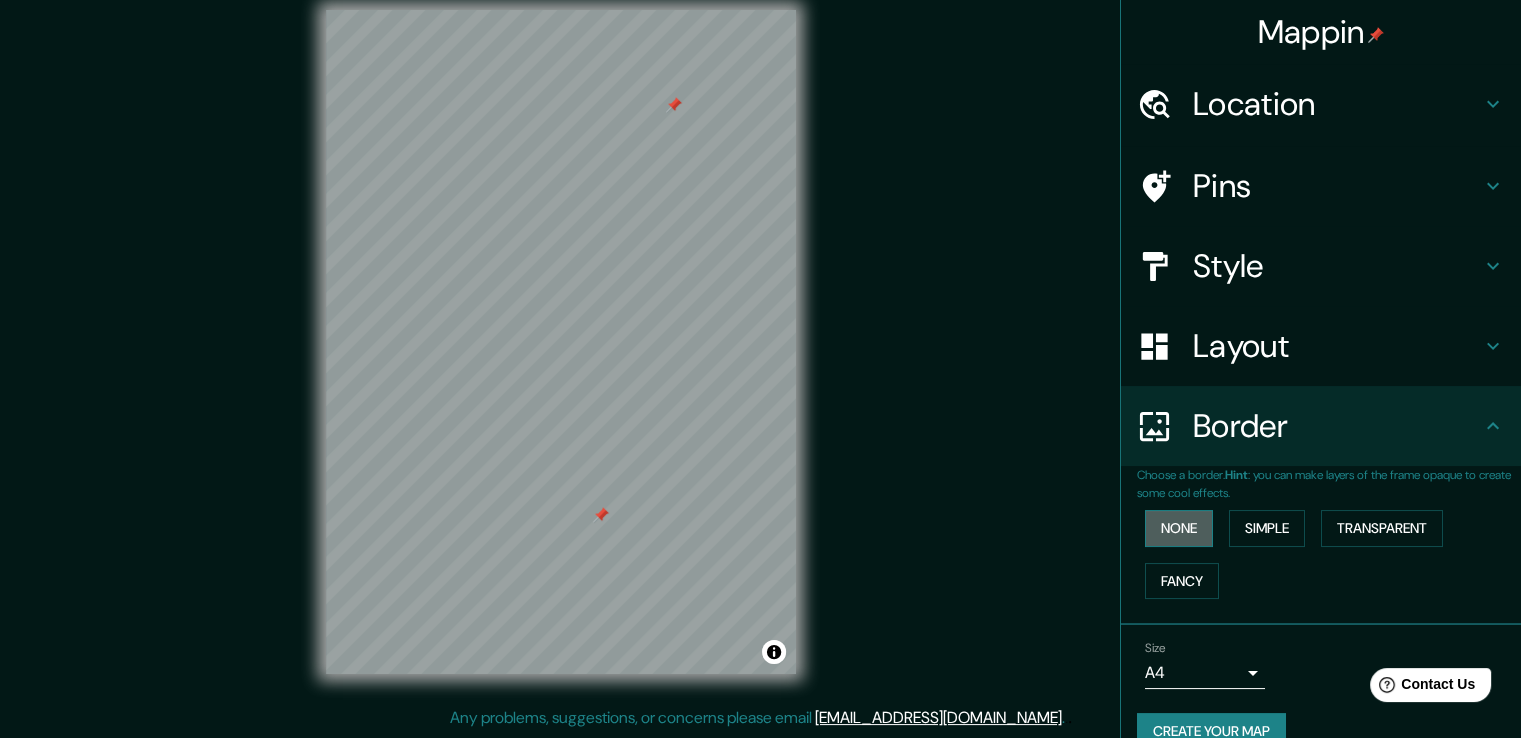 click on "None" at bounding box center (1179, 528) 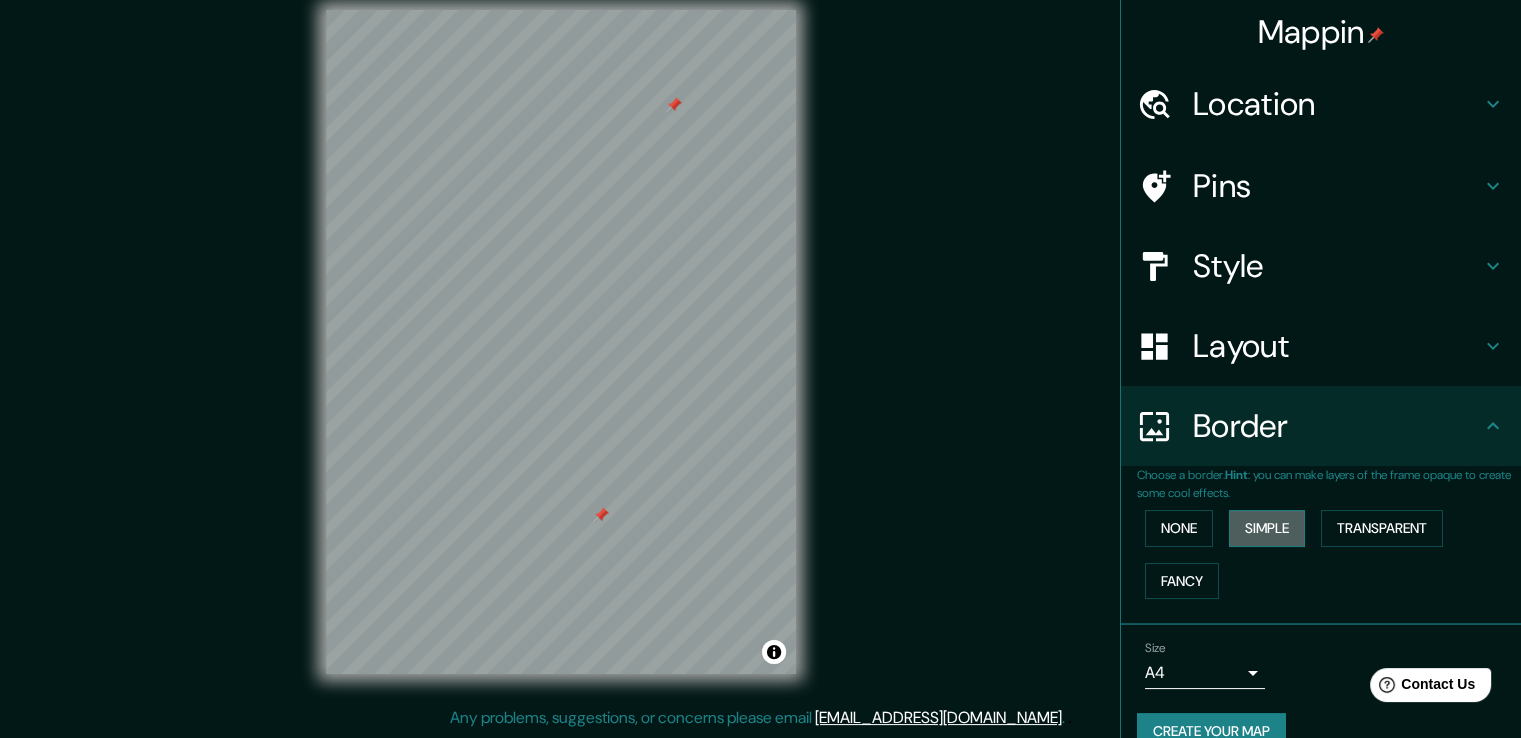 click on "Simple" at bounding box center (1267, 528) 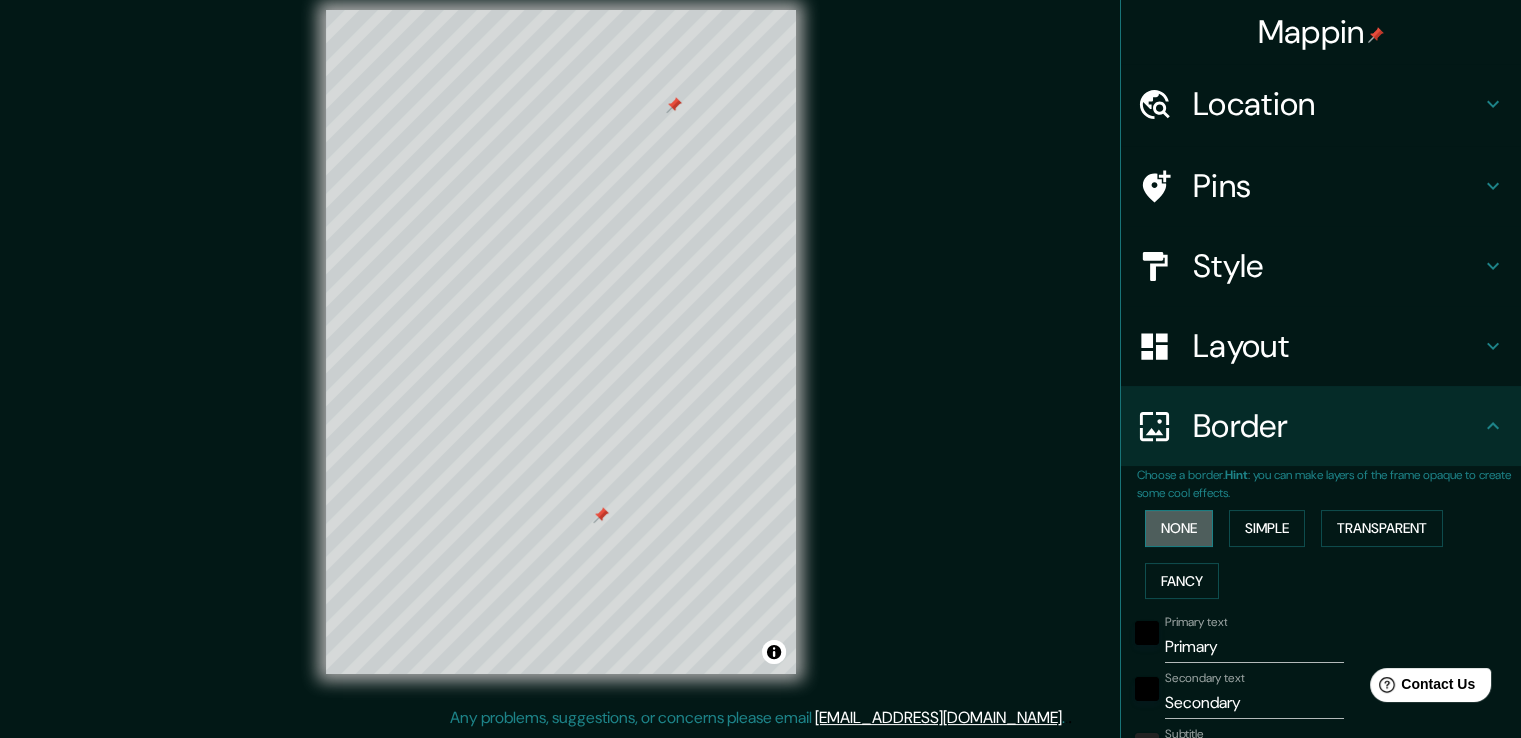 click on "None" at bounding box center [1179, 528] 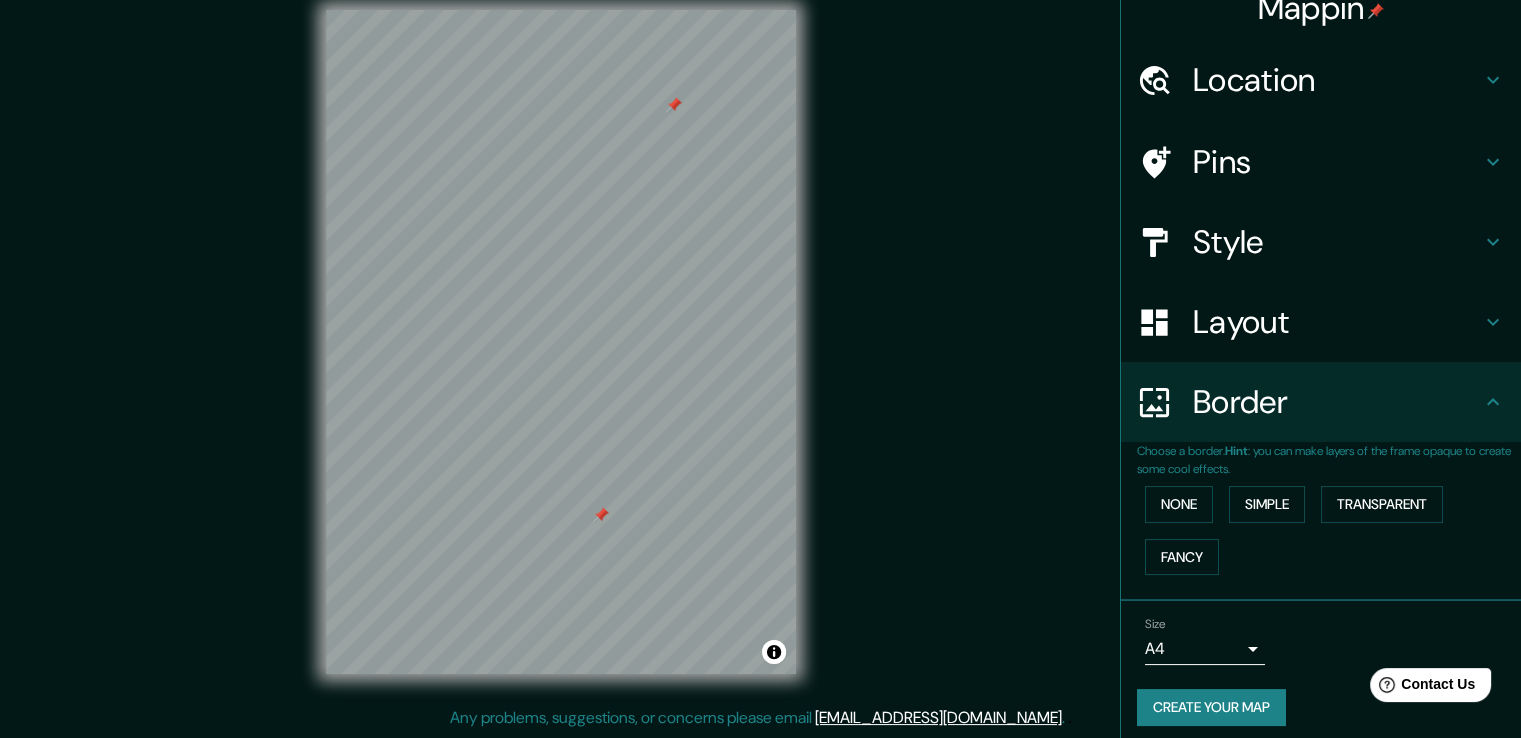 scroll, scrollTop: 34, scrollLeft: 0, axis: vertical 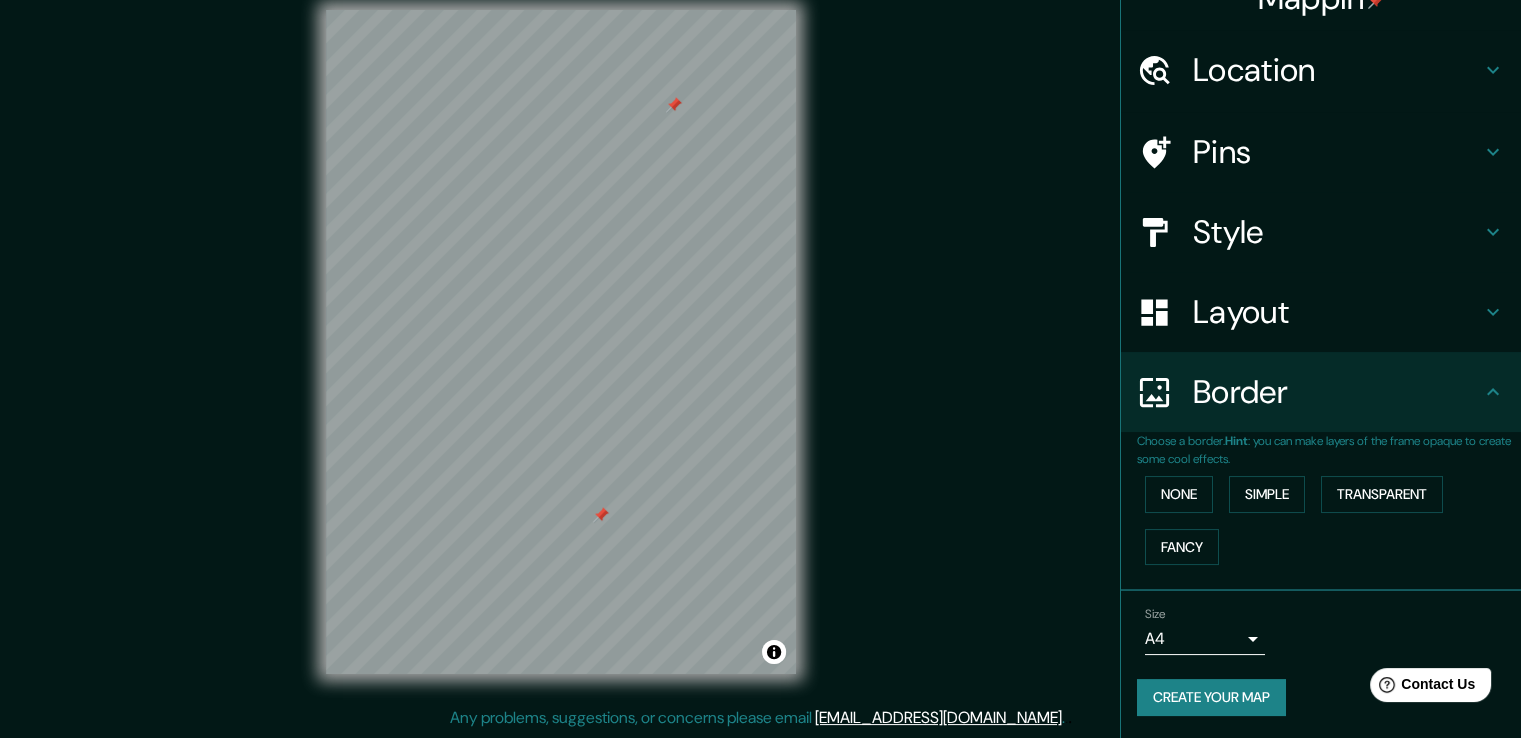 click on "Mappin Location Pins Style Layout Border Choose a border.  Hint : you can make layers of the frame opaque to create some cool effects. None Simple Transparent Fancy Size A4 single Create your map © Mapbox   © OpenStreetMap   Improve this map Any problems, suggestions, or concerns please email    [EMAIL_ADDRESS][DOMAIN_NAME] . . ." at bounding box center (760, 347) 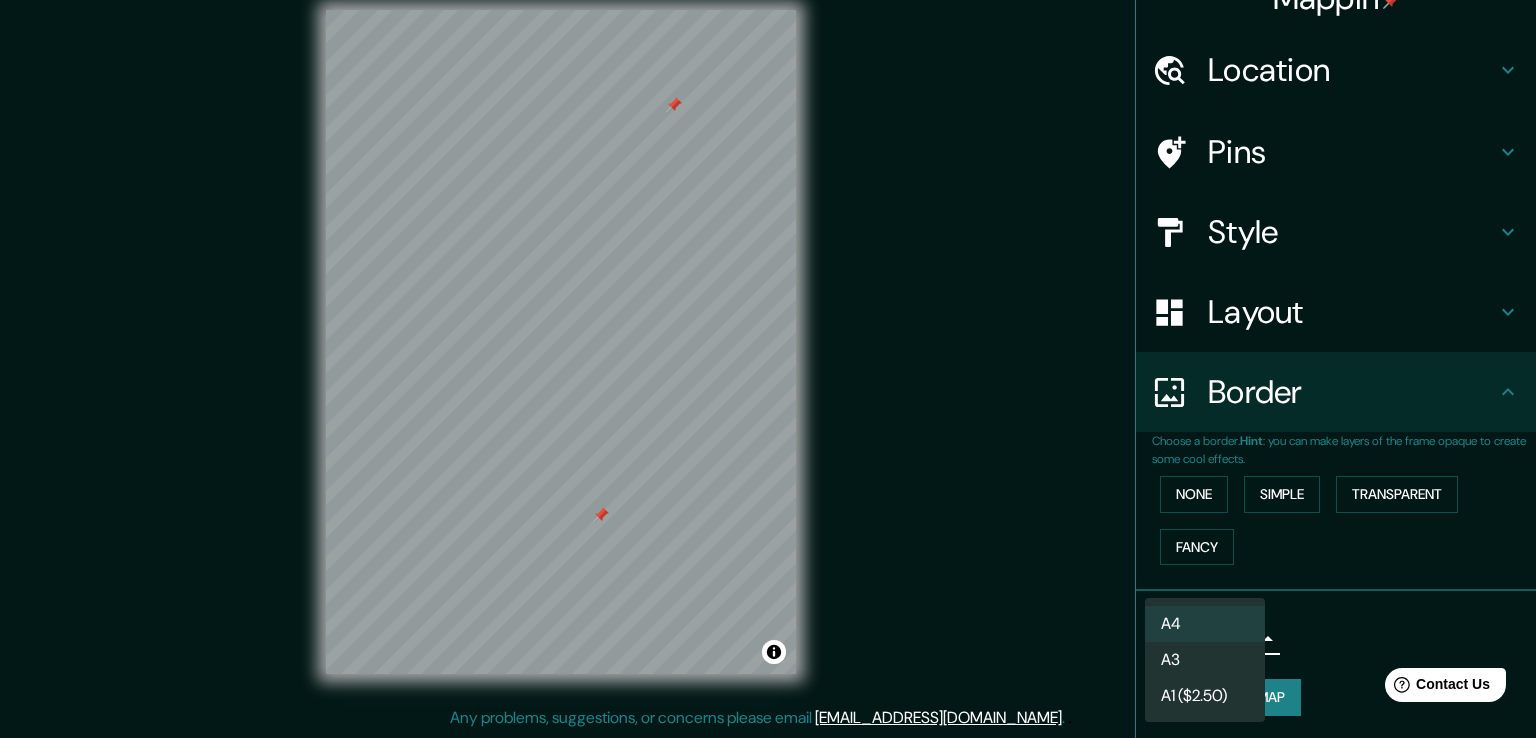 click on "A3" at bounding box center (1205, 660) 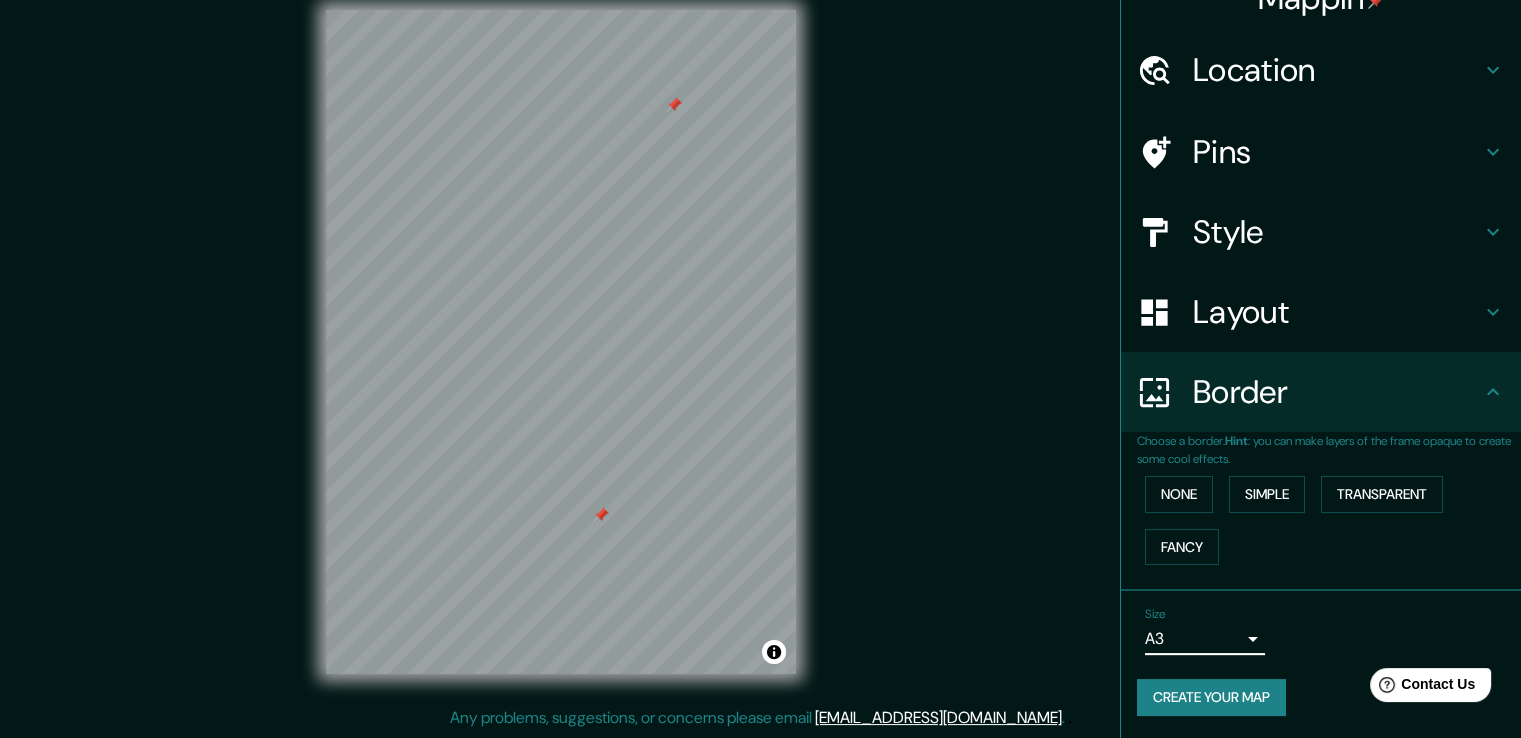 click on "Create your map" at bounding box center (1211, 697) 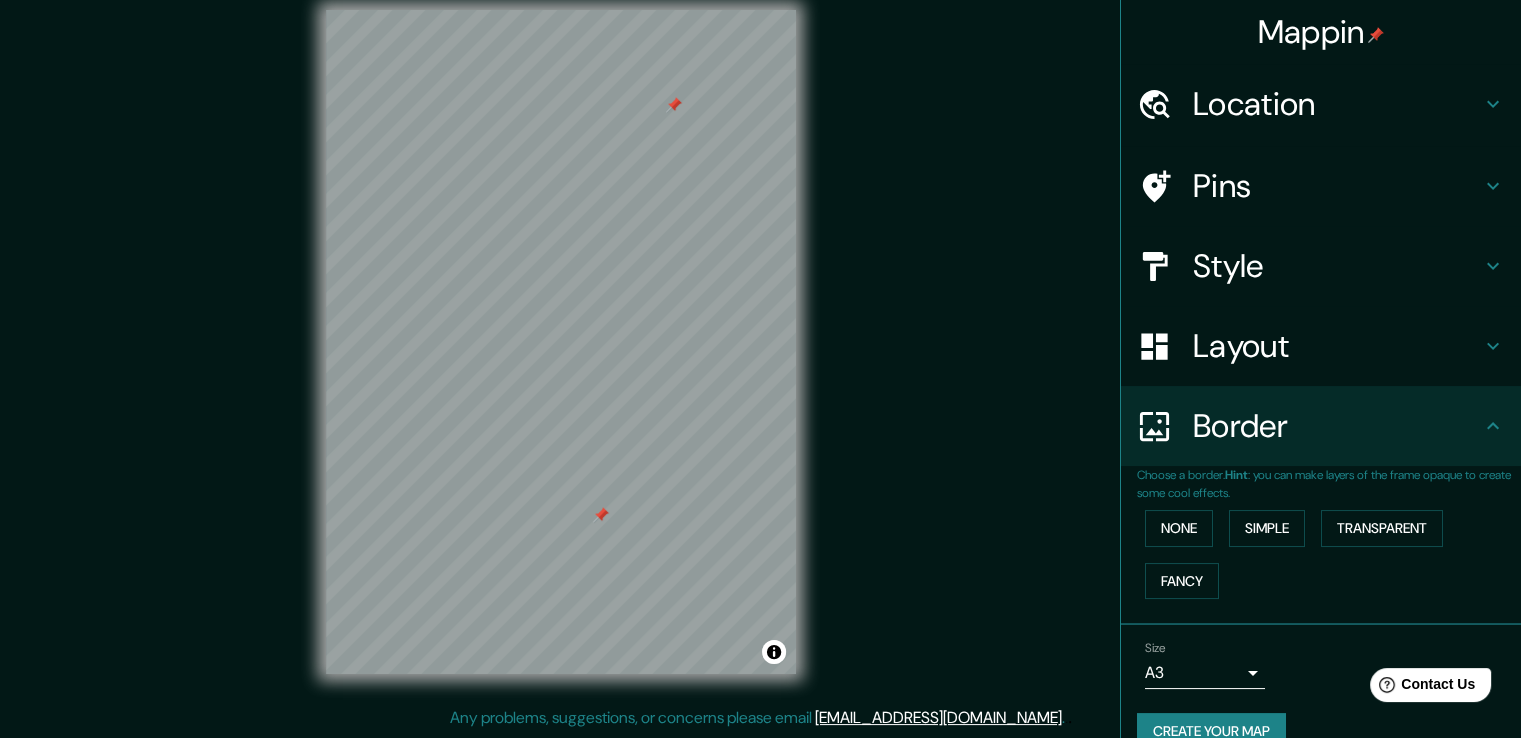 scroll, scrollTop: 34, scrollLeft: 0, axis: vertical 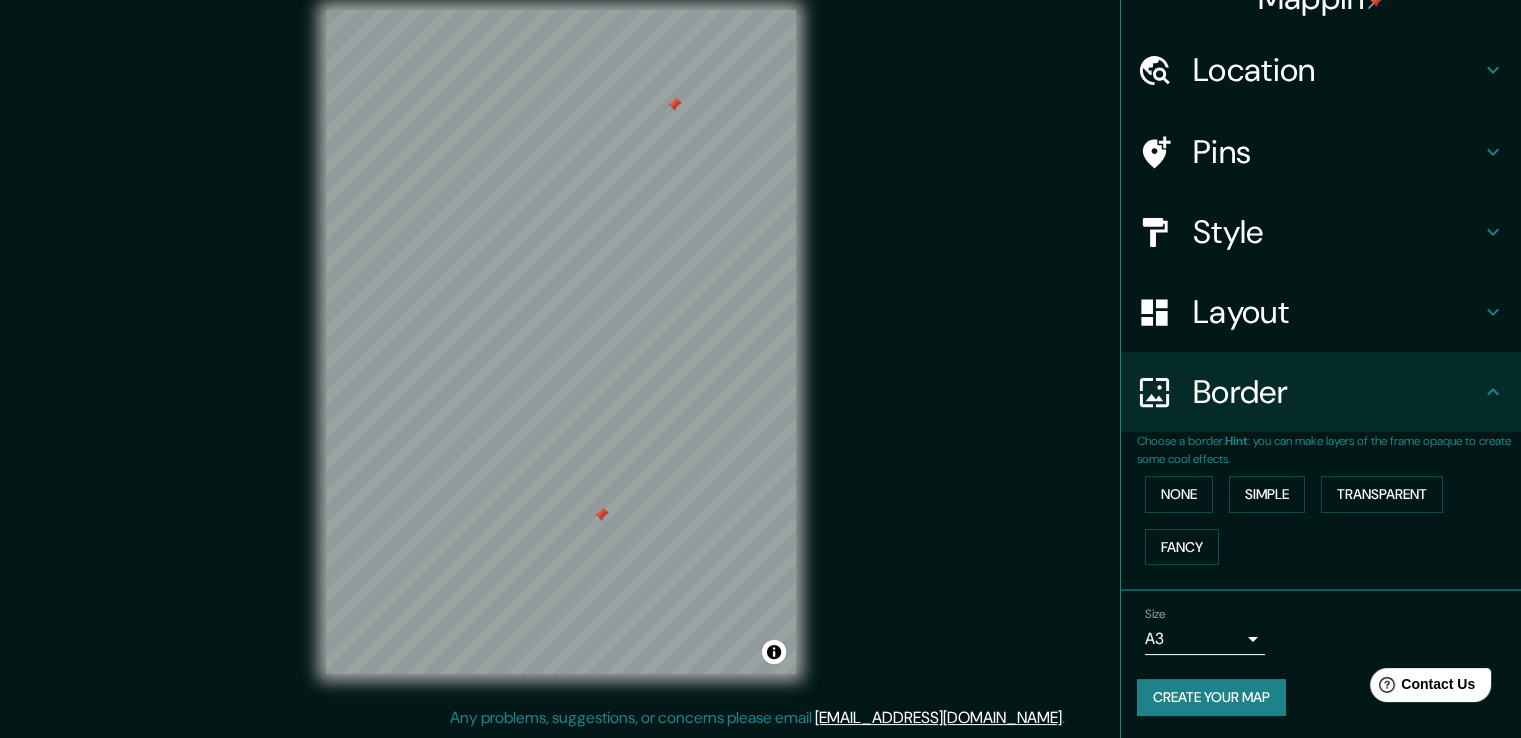 click on "Create your map" at bounding box center [1211, 697] 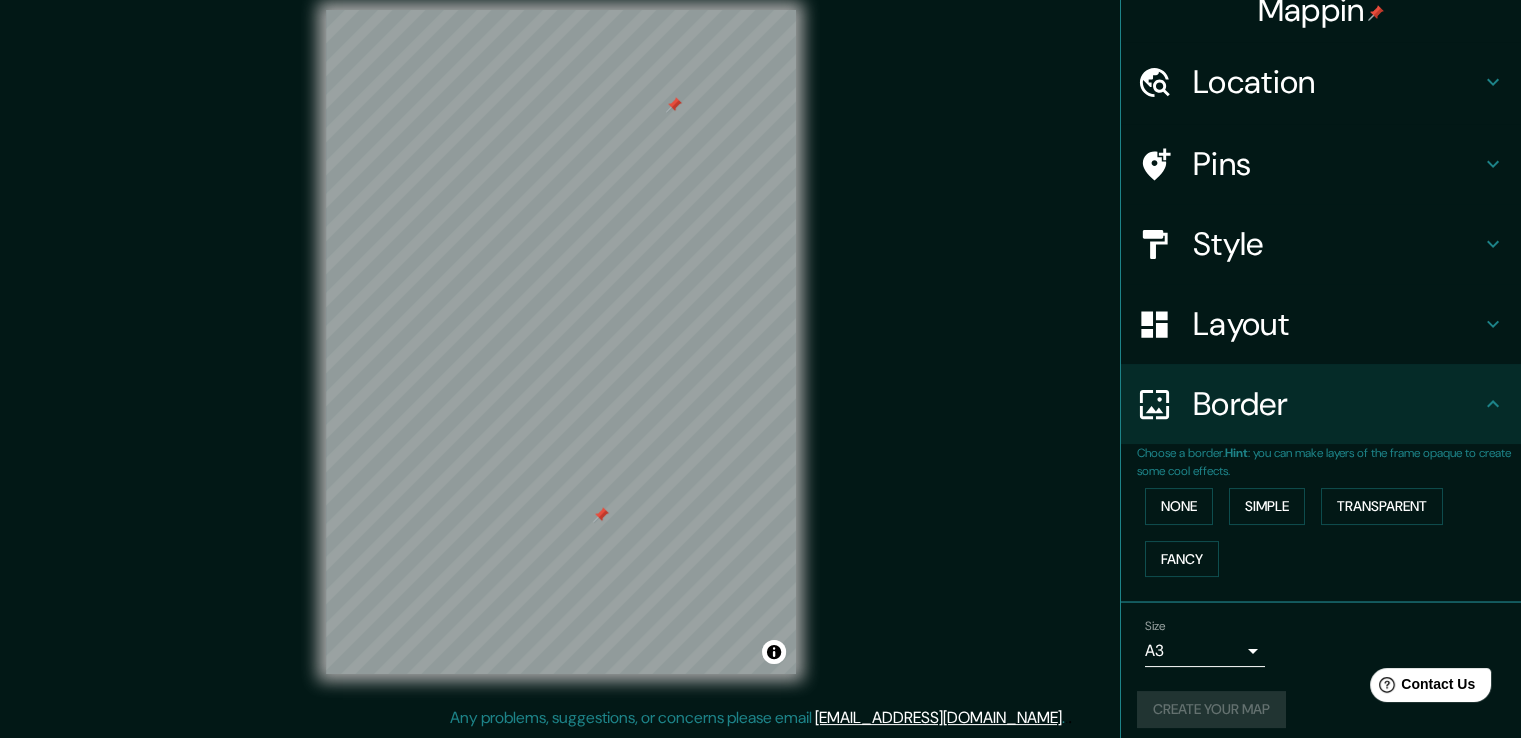 scroll, scrollTop: 34, scrollLeft: 0, axis: vertical 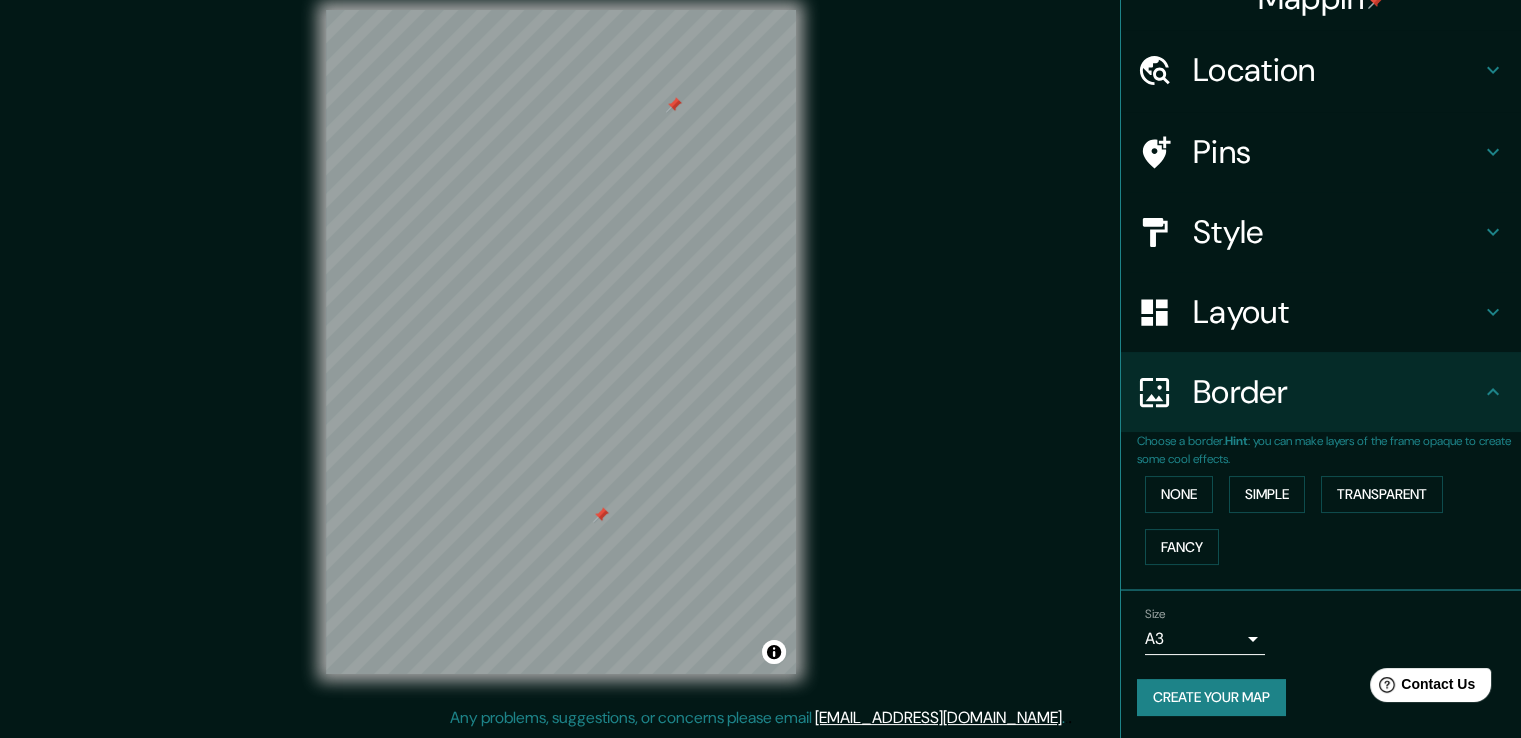 click on "Create your map" at bounding box center (1211, 697) 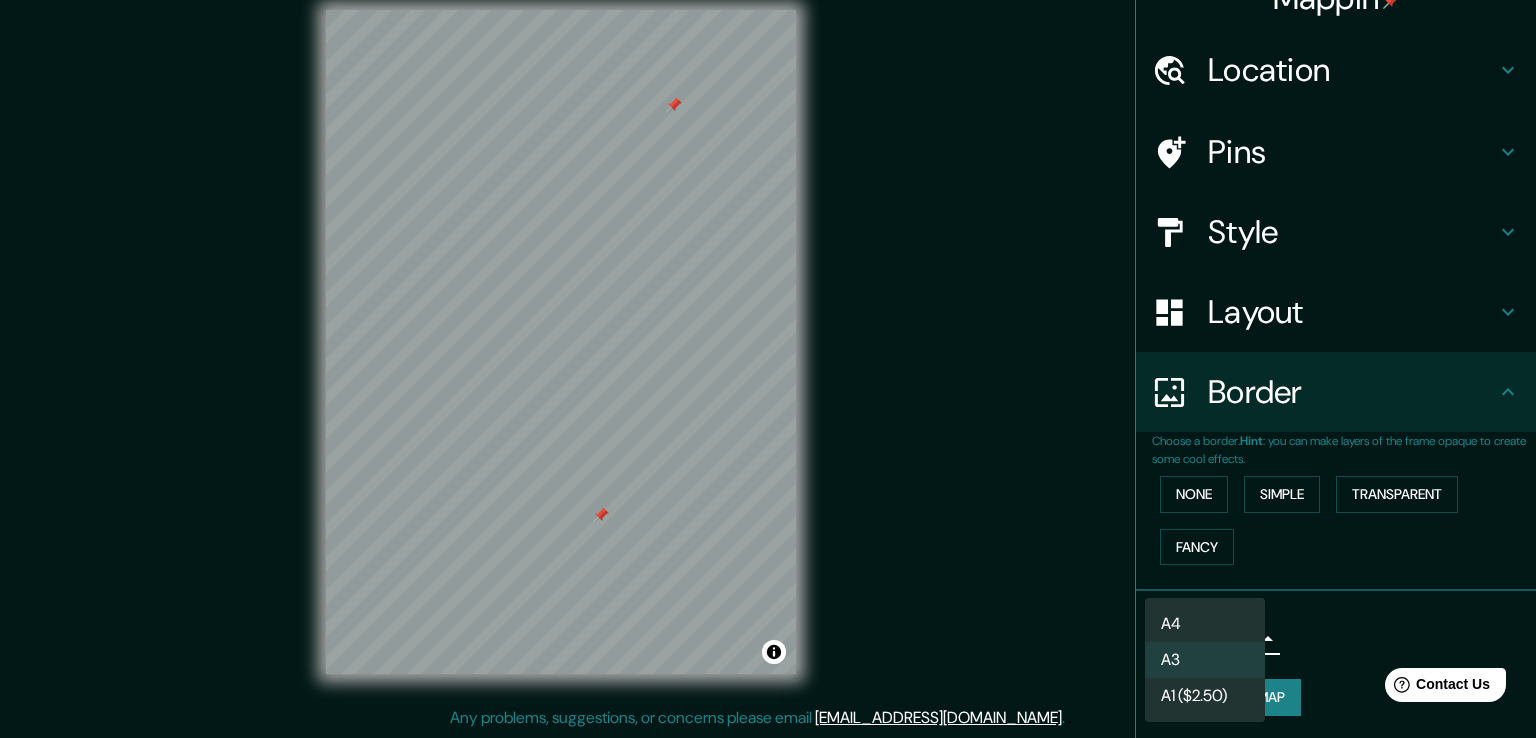click on "Mappin Location Pins Style Layout Border Choose a border.  Hint : you can make layers of the frame opaque to create some cool effects. None Simple Transparent Fancy Size A3 a4 Create your map © Mapbox   © OpenStreetMap   Improve this map Any problems, suggestions, or concerns please email    [EMAIL_ADDRESS][DOMAIN_NAME] . . . A4 A3 A1 ($2.50)" at bounding box center [768, 347] 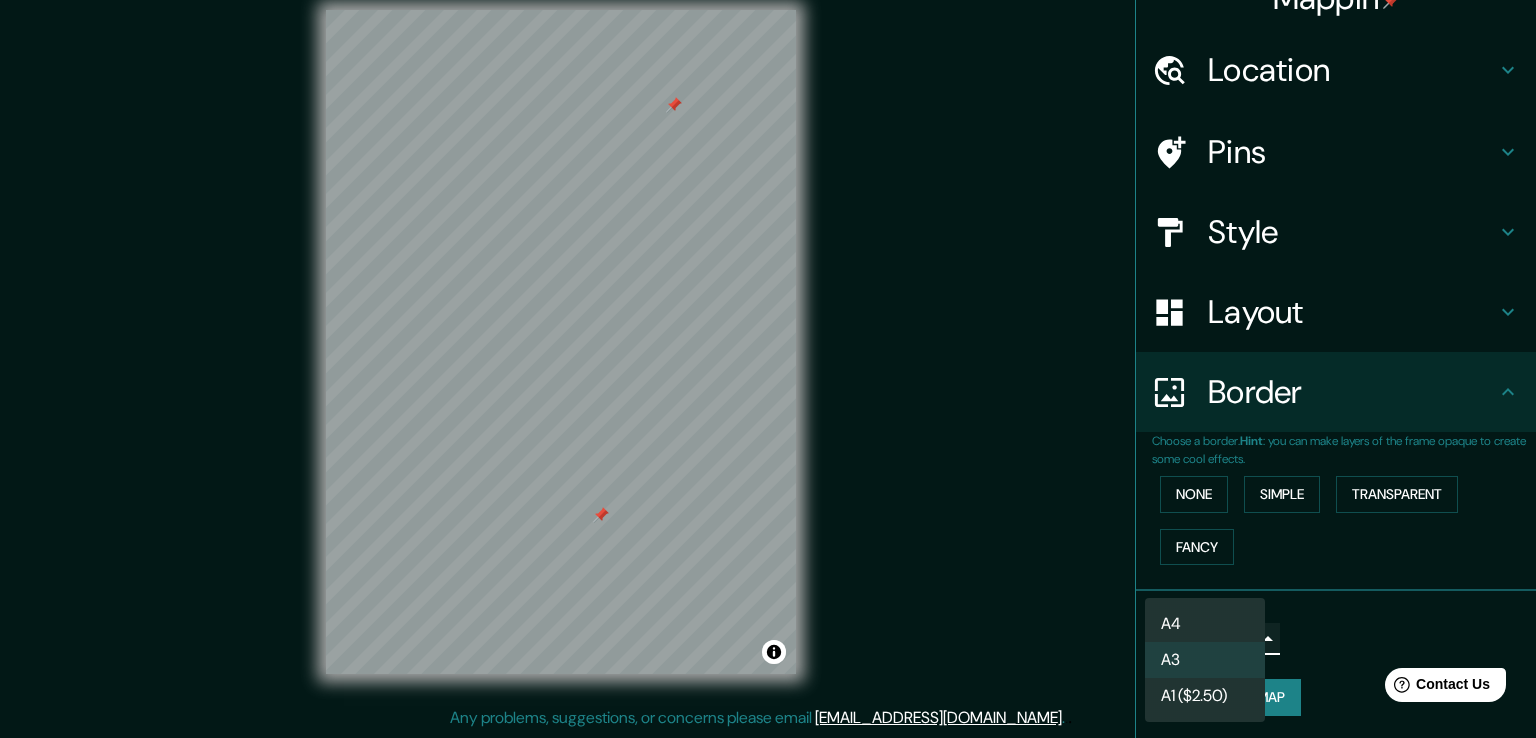 type on "single" 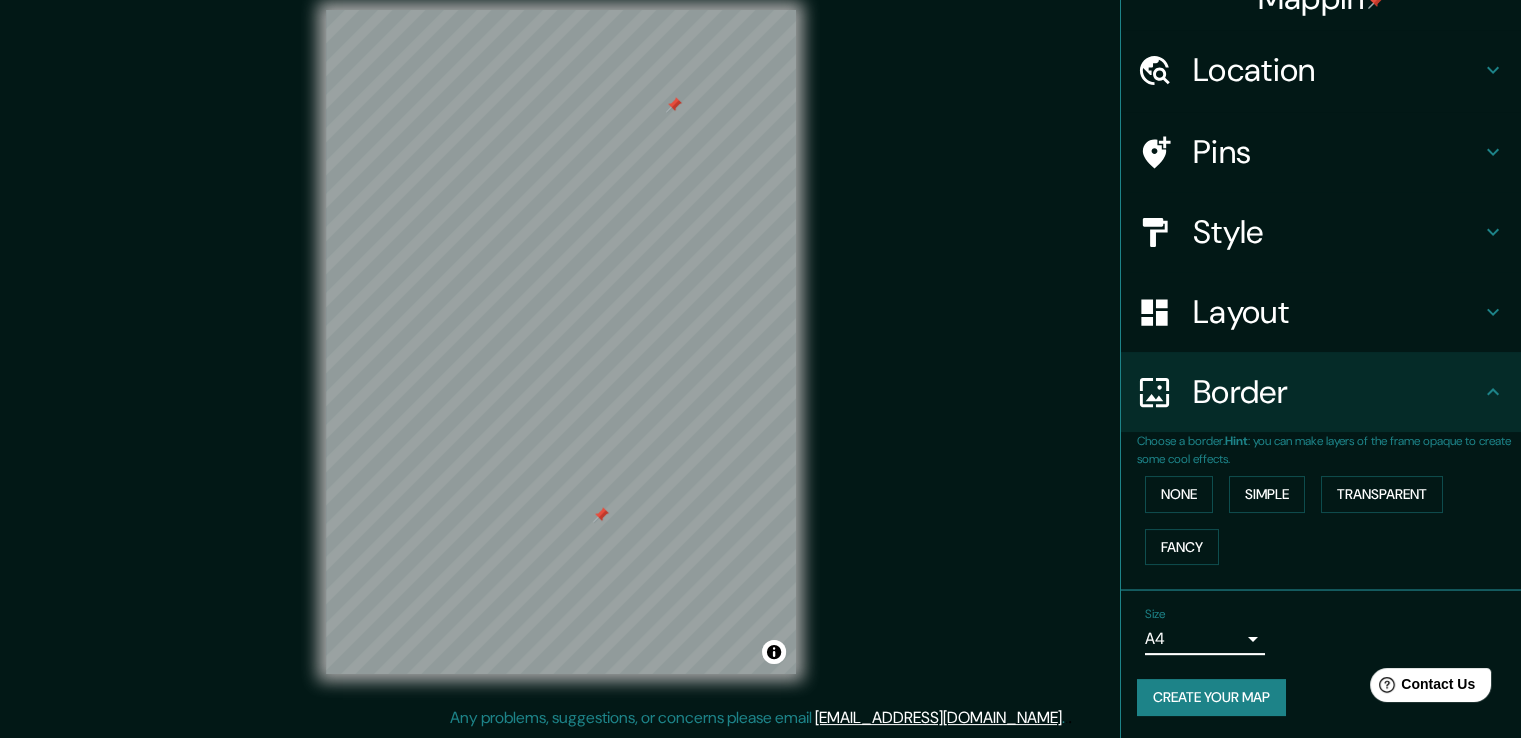 click on "Create your map" at bounding box center (1211, 697) 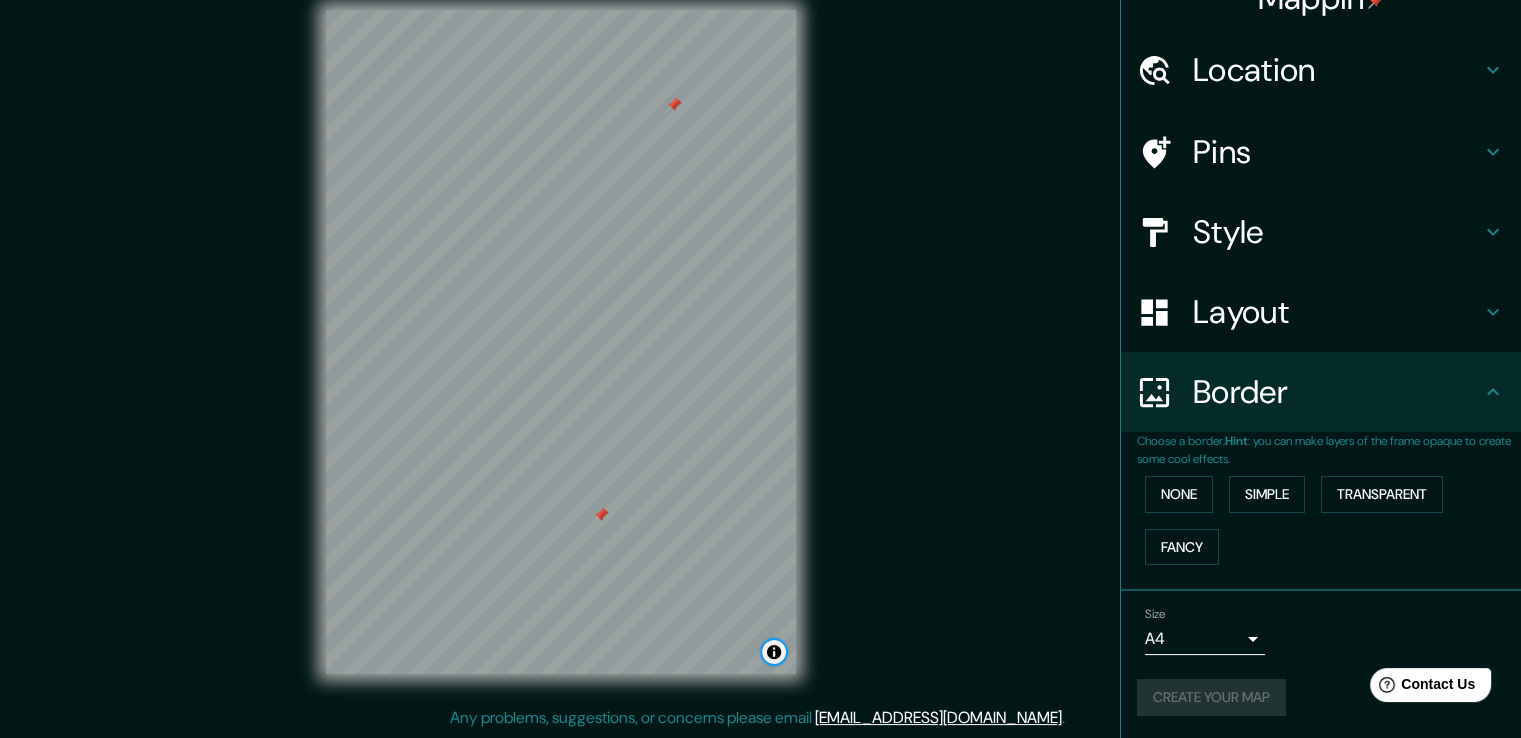 click at bounding box center [774, 652] 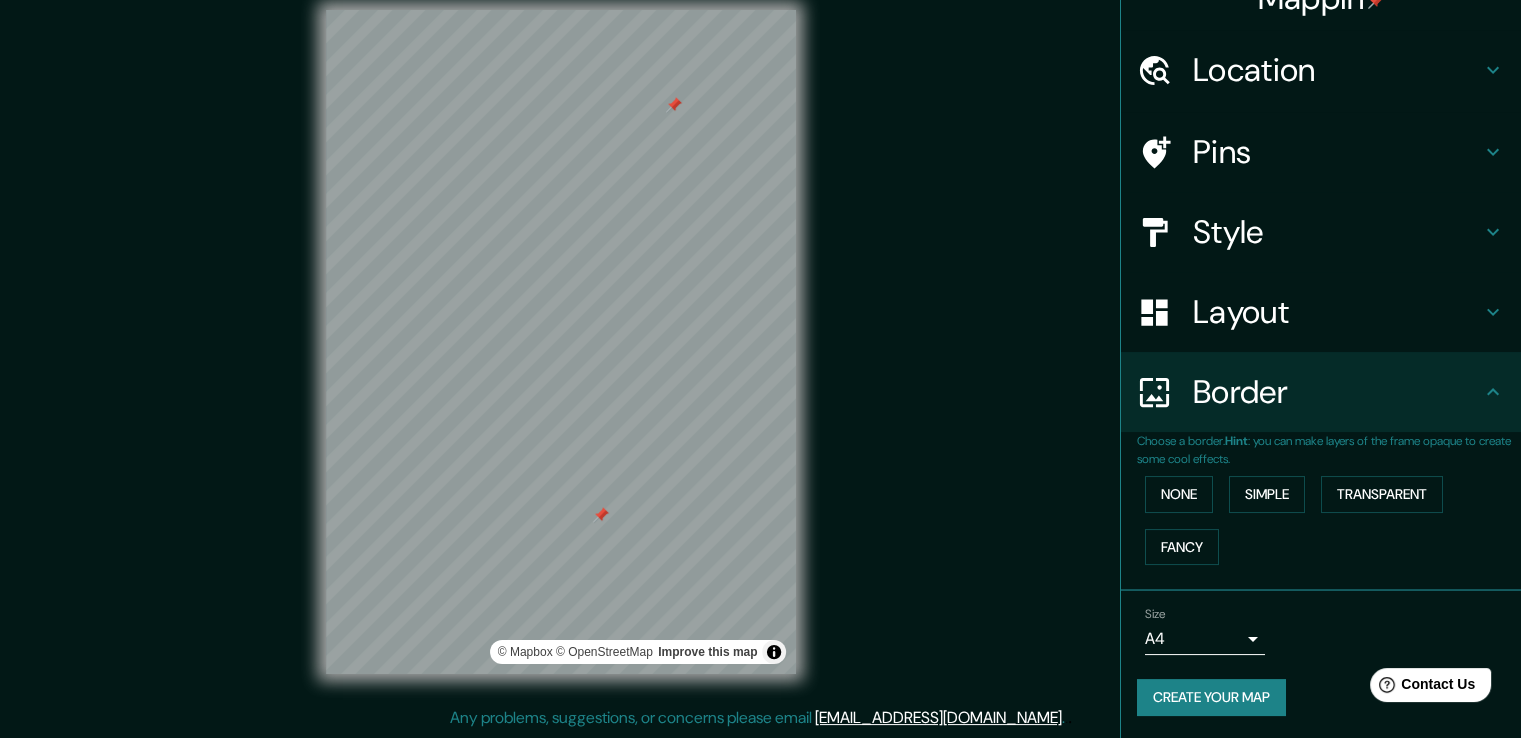 click on "© Mapbox   © OpenStreetMap   Improve this map" at bounding box center (561, 342) 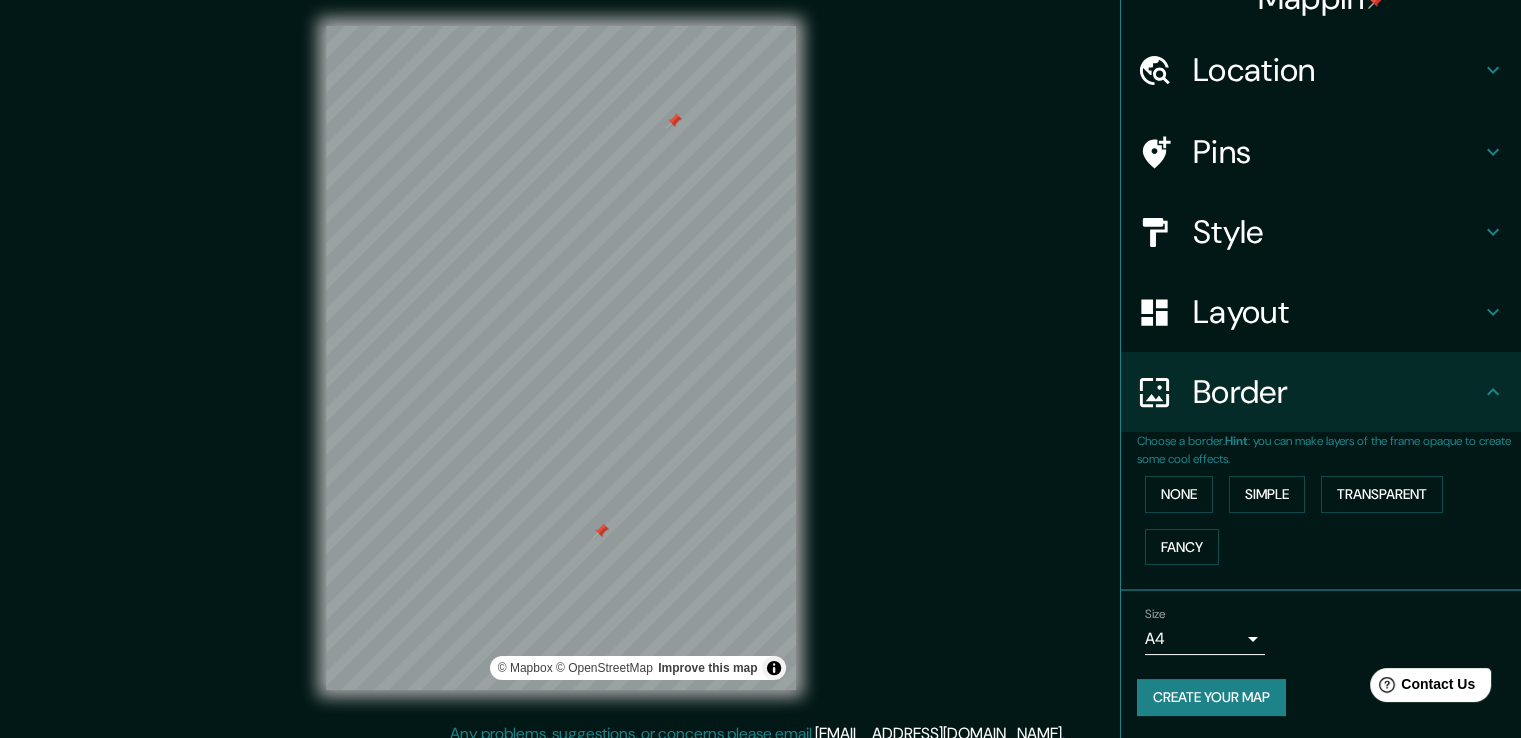 scroll, scrollTop: 0, scrollLeft: 0, axis: both 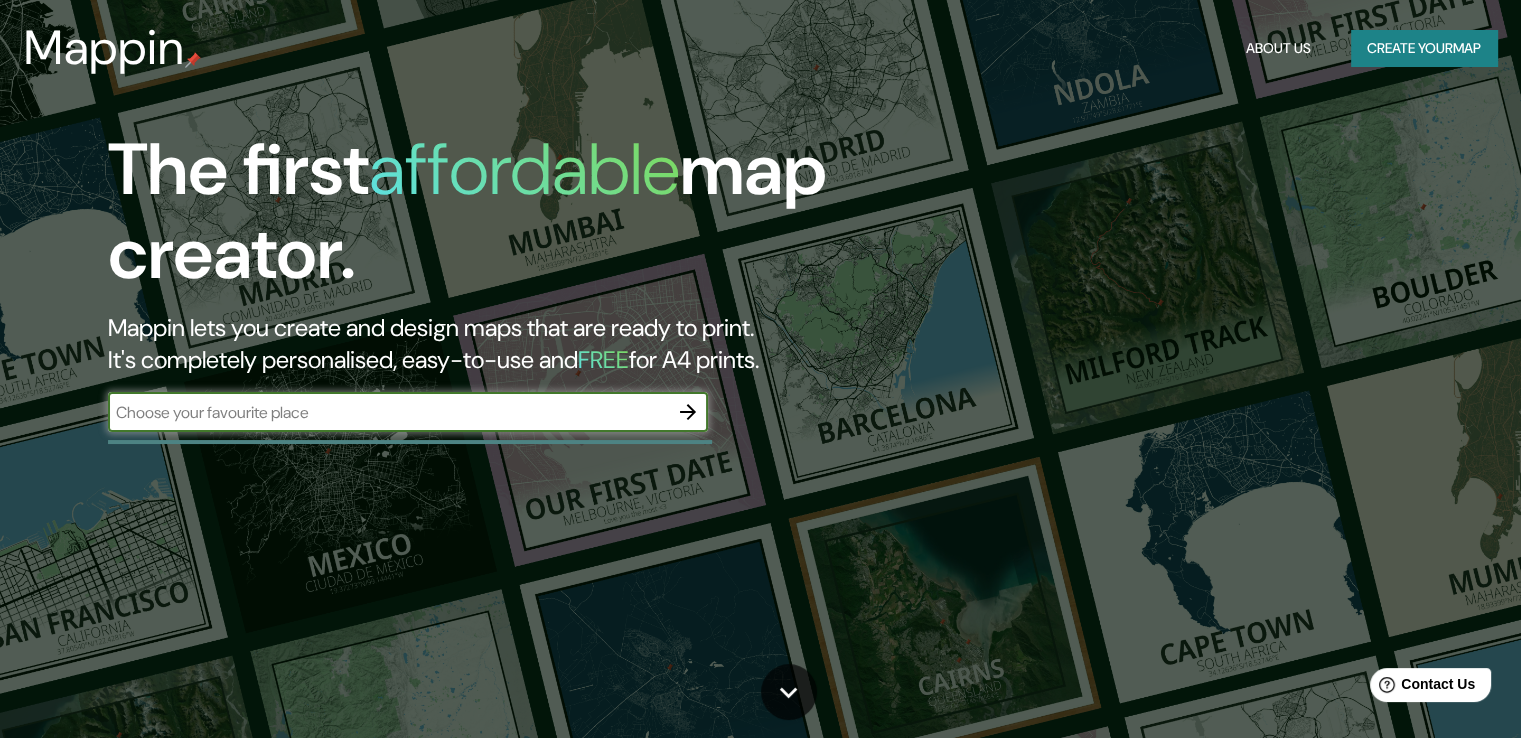 click on "About Us" at bounding box center (1278, 48) 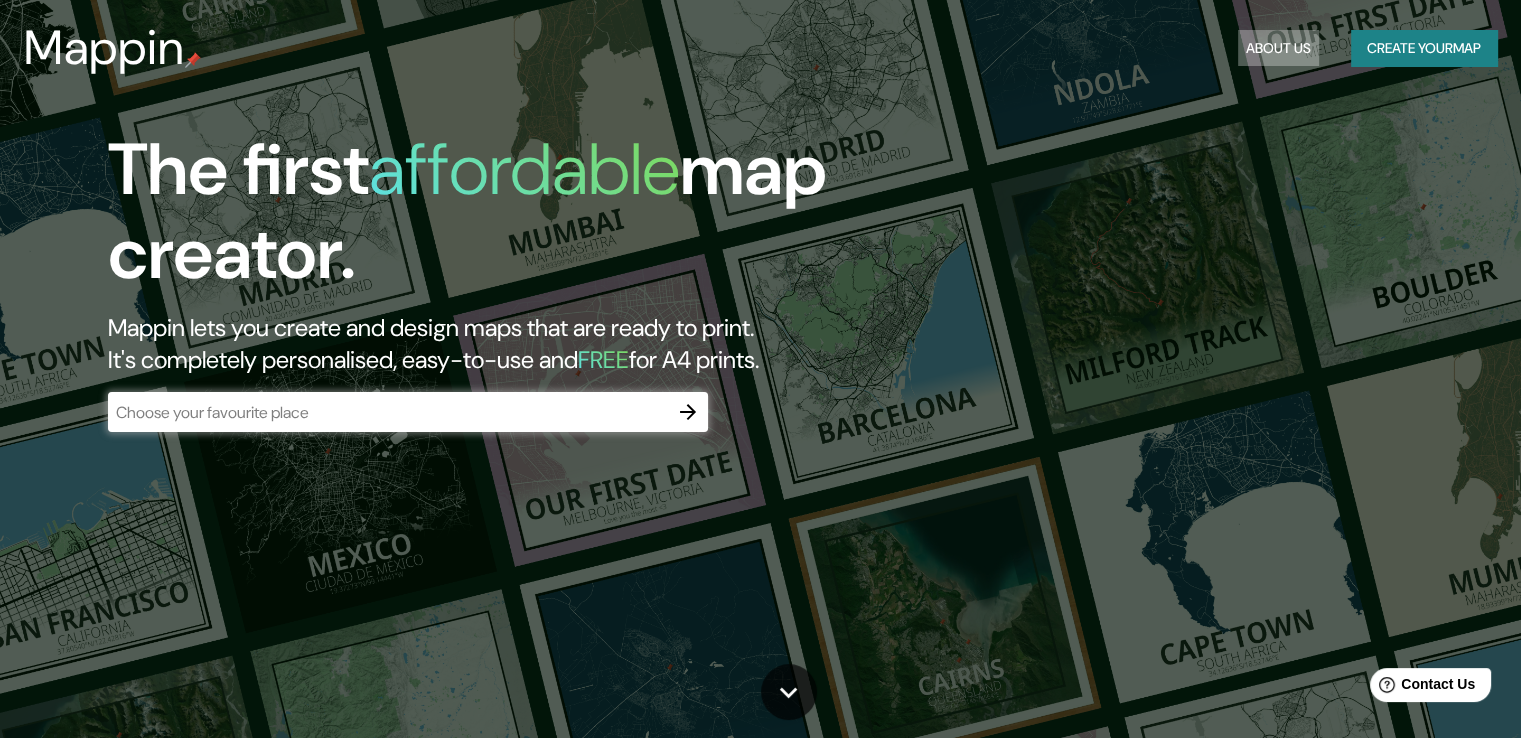 click on "About Us" at bounding box center [1278, 48] 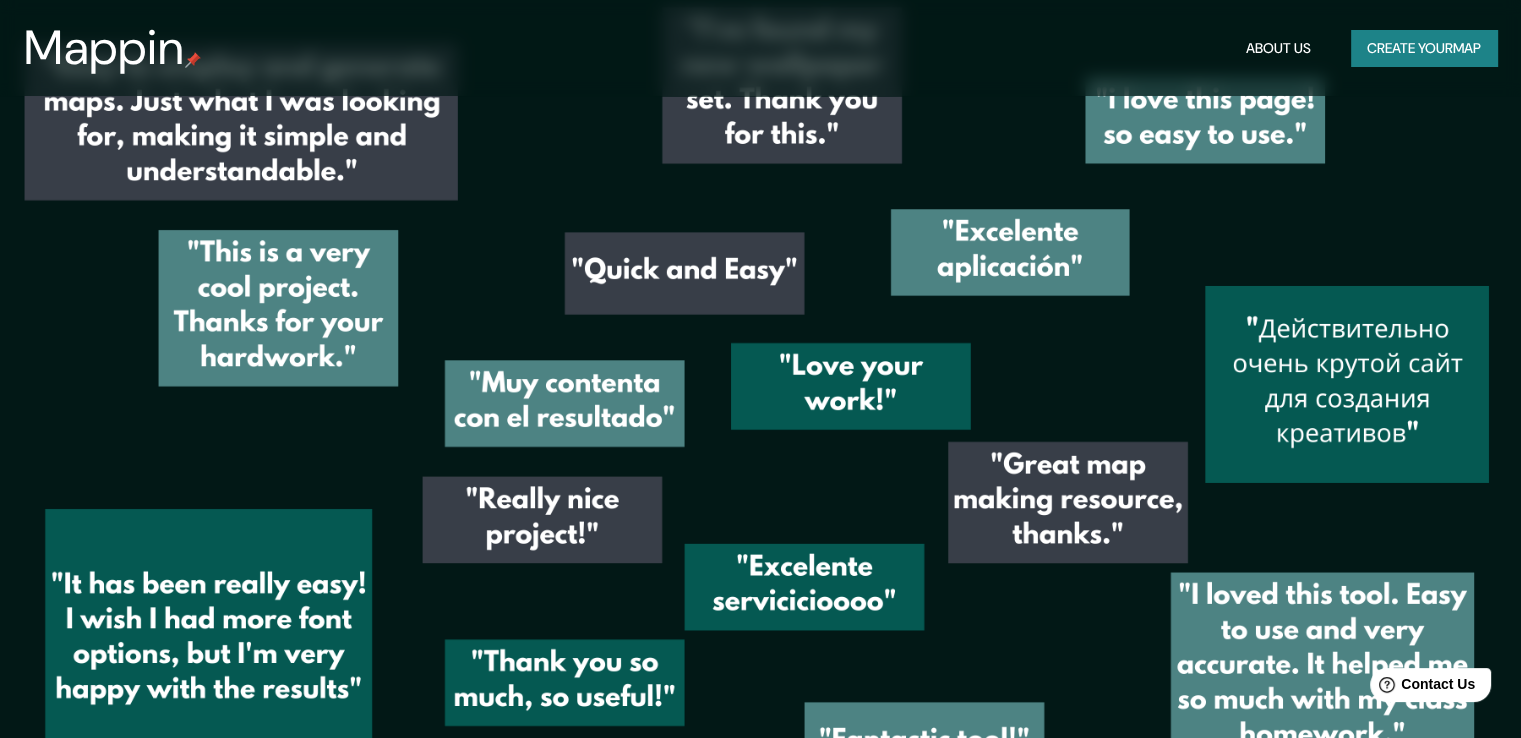 scroll, scrollTop: 2597, scrollLeft: 0, axis: vertical 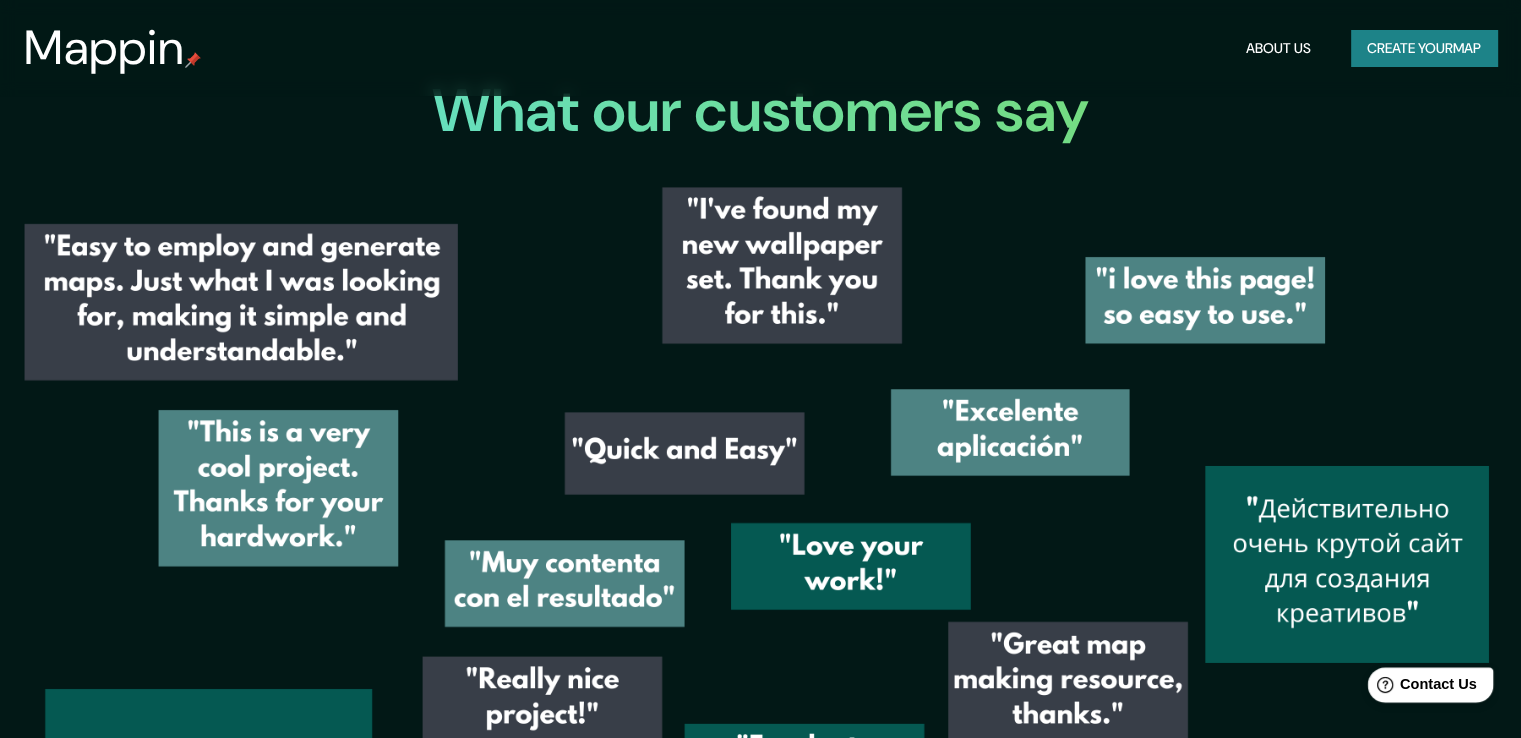 click on "Contact Us" at bounding box center (1438, 684) 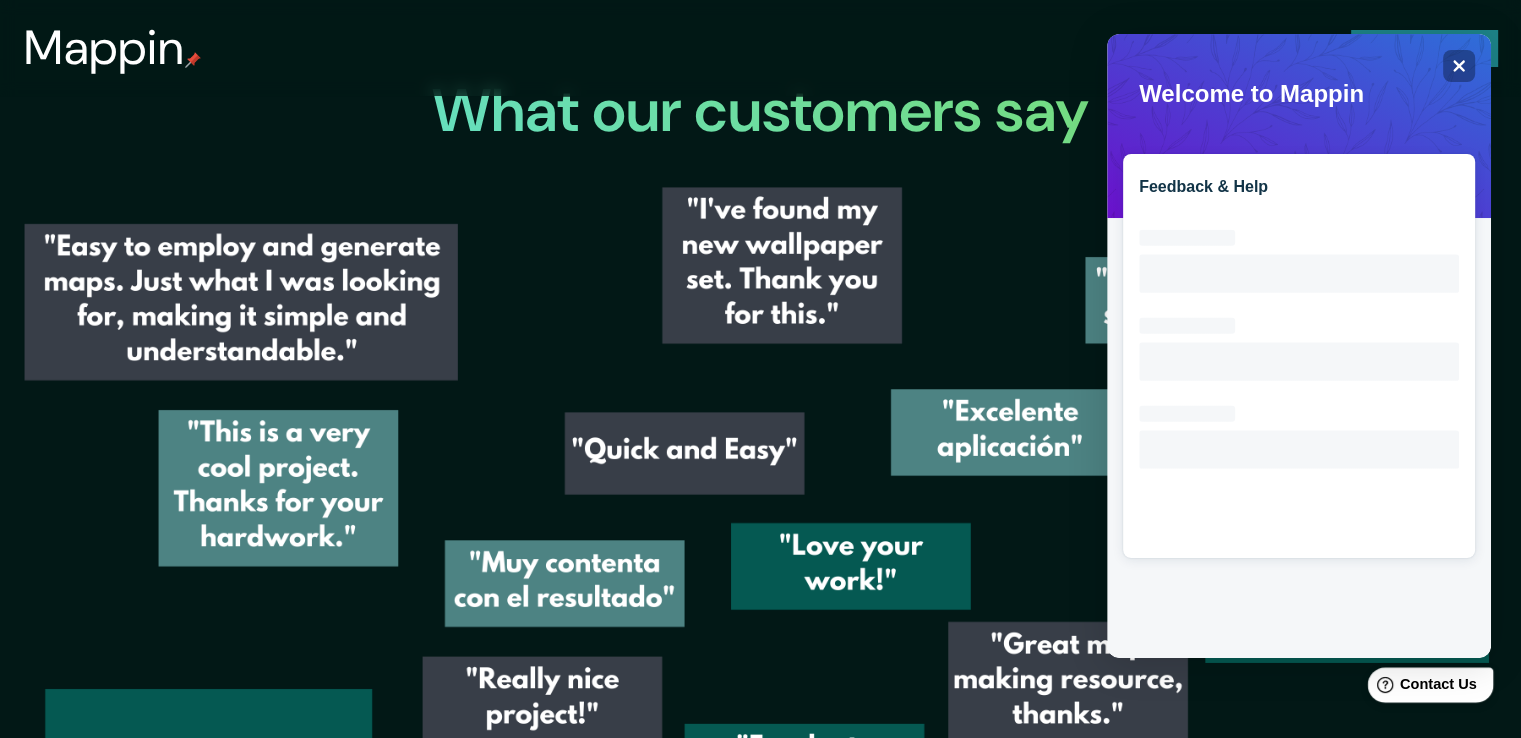 scroll, scrollTop: 0, scrollLeft: 0, axis: both 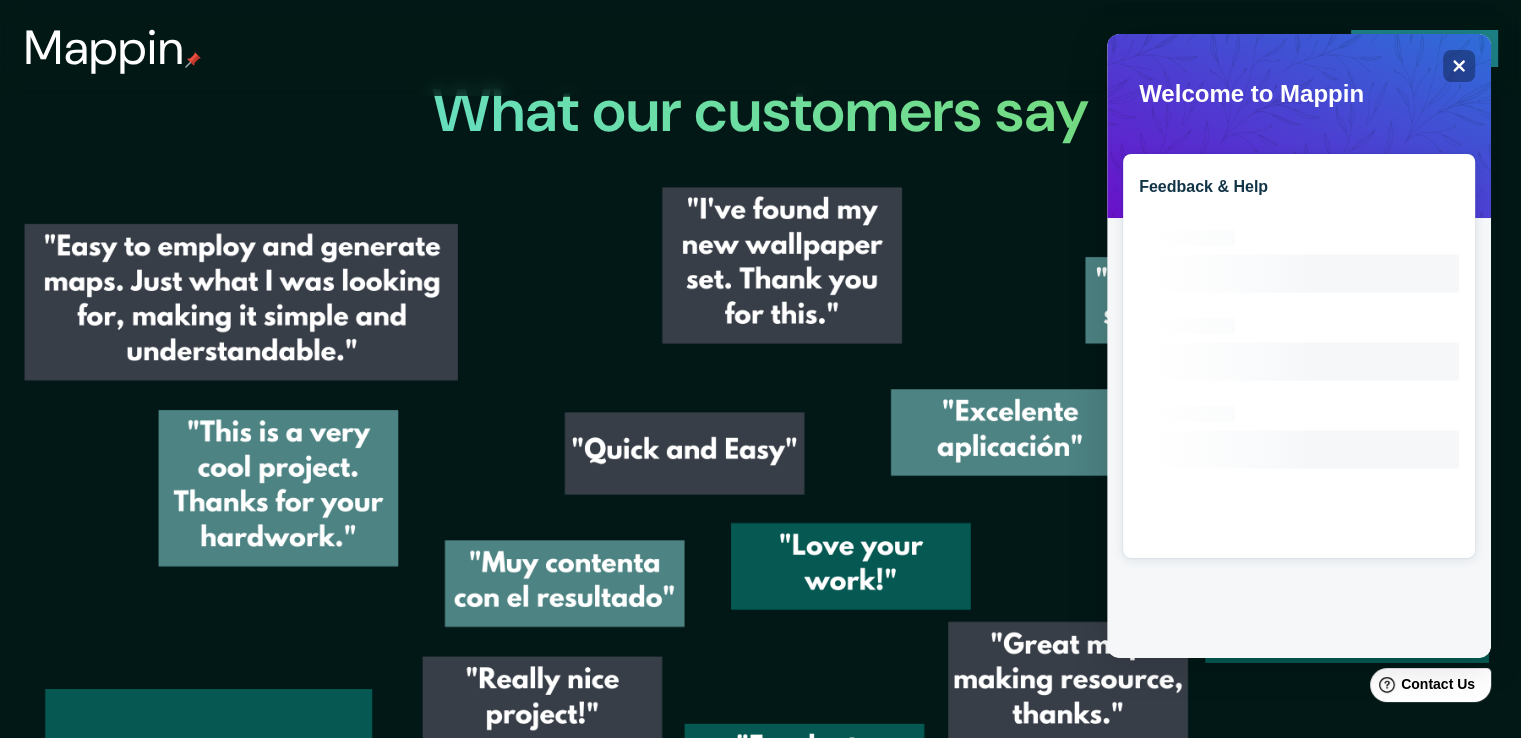 click at bounding box center [760, 599] 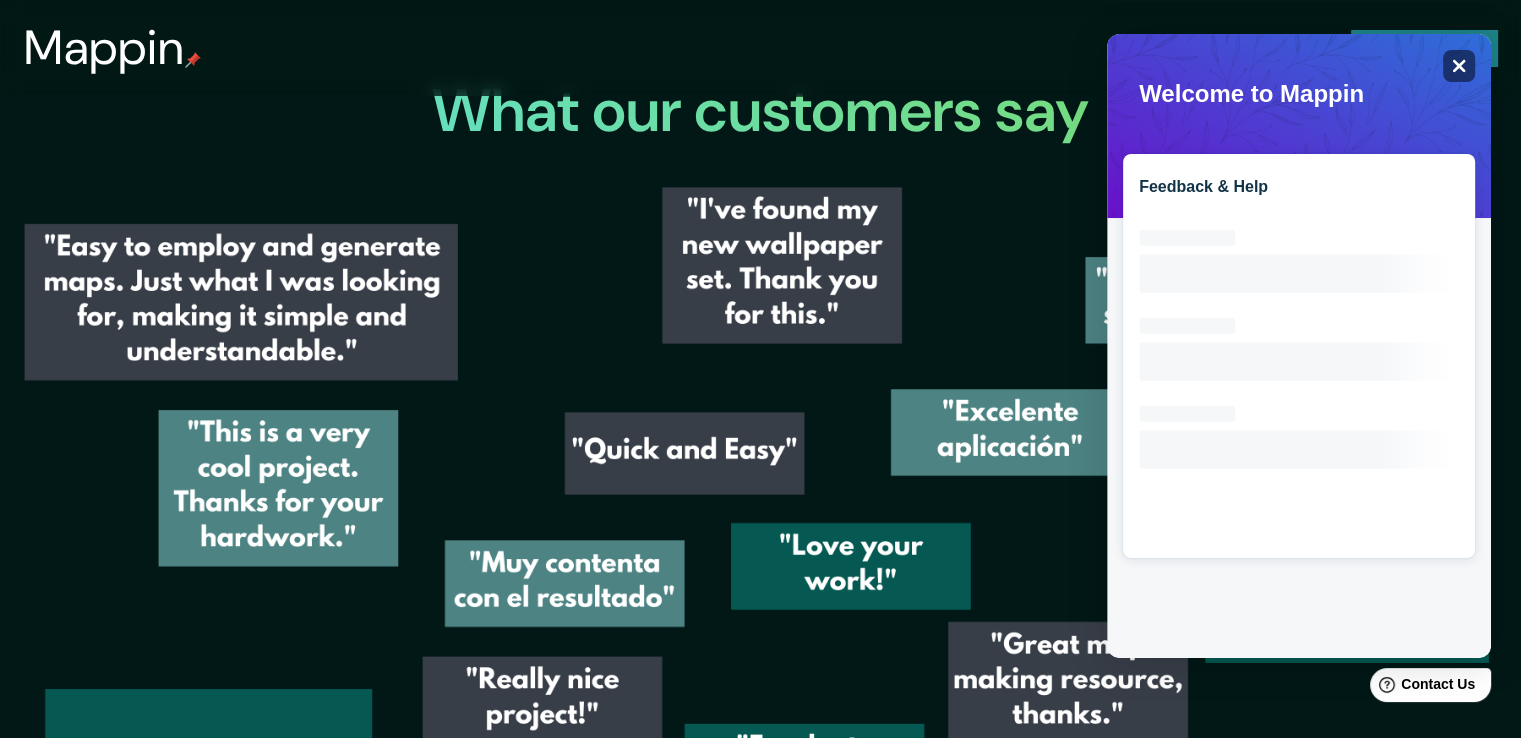 click 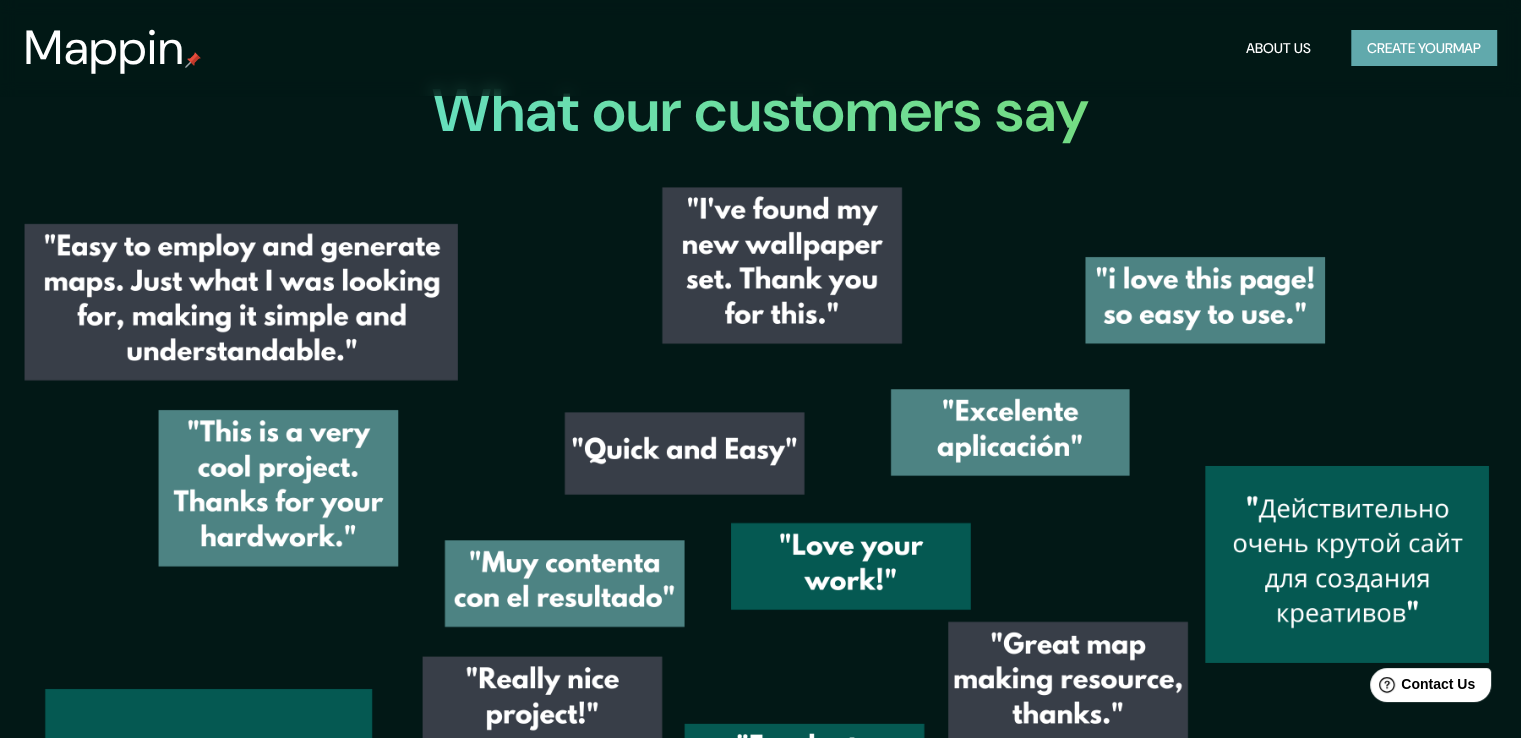 click on "Create your   map" at bounding box center (1424, 48) 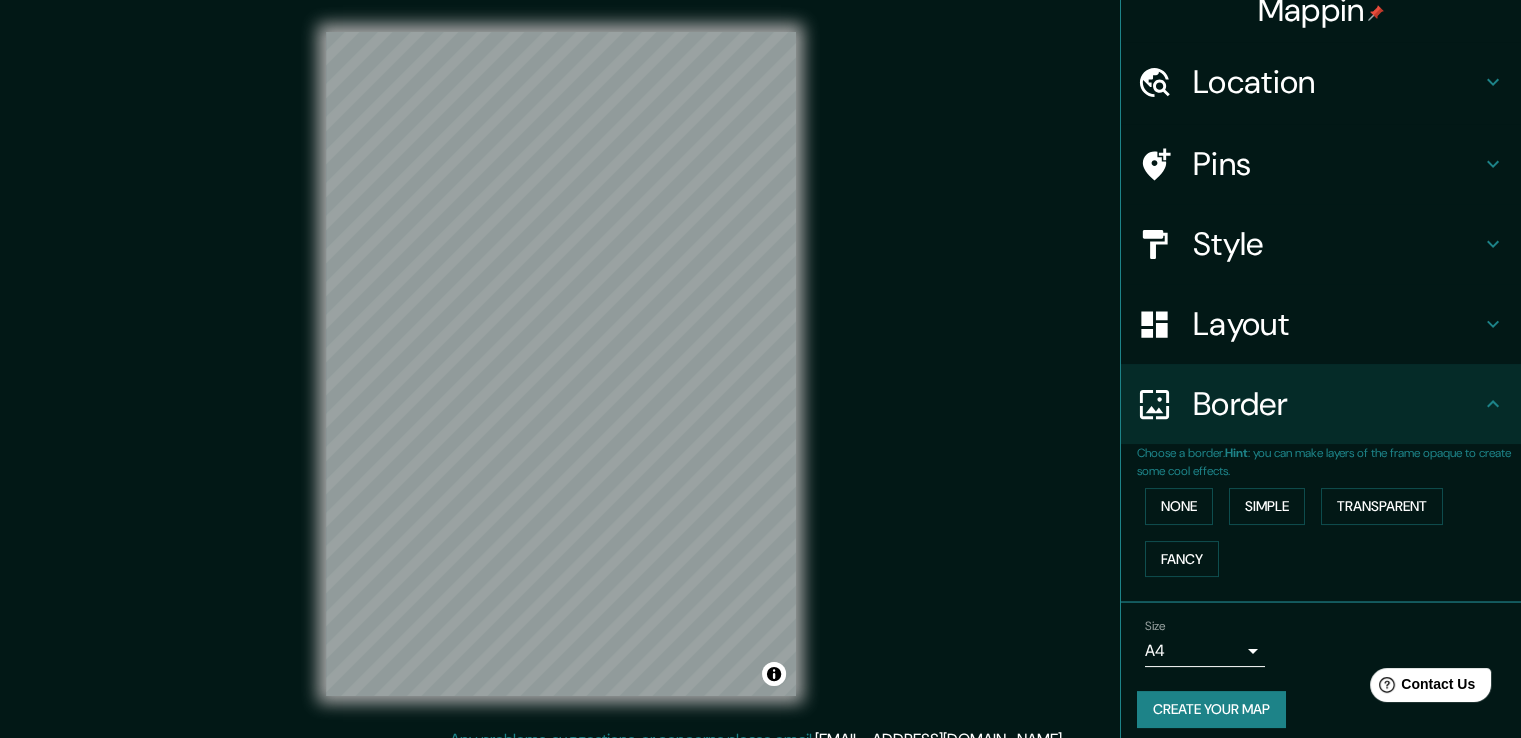 scroll, scrollTop: 34, scrollLeft: 0, axis: vertical 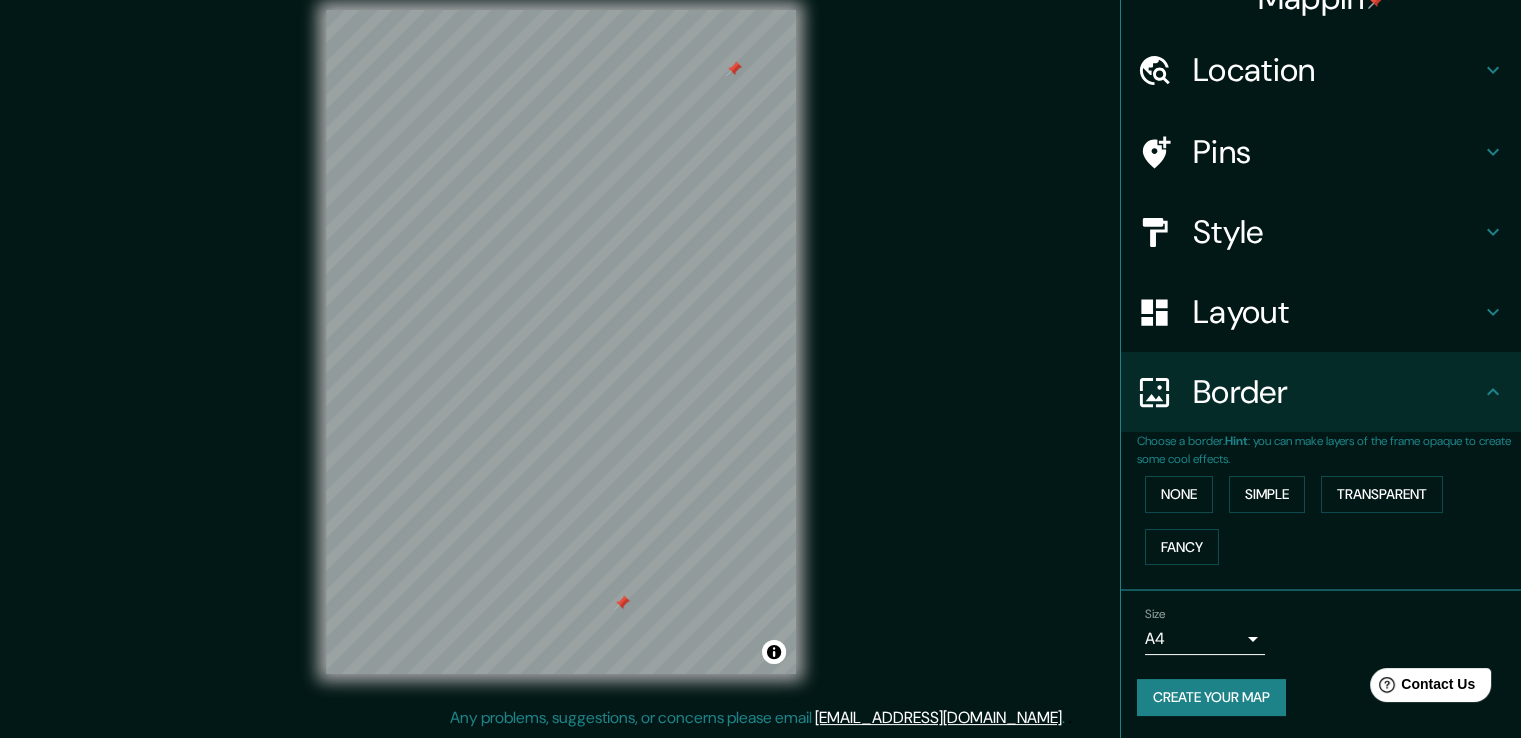 click on "Create your map" at bounding box center (1211, 697) 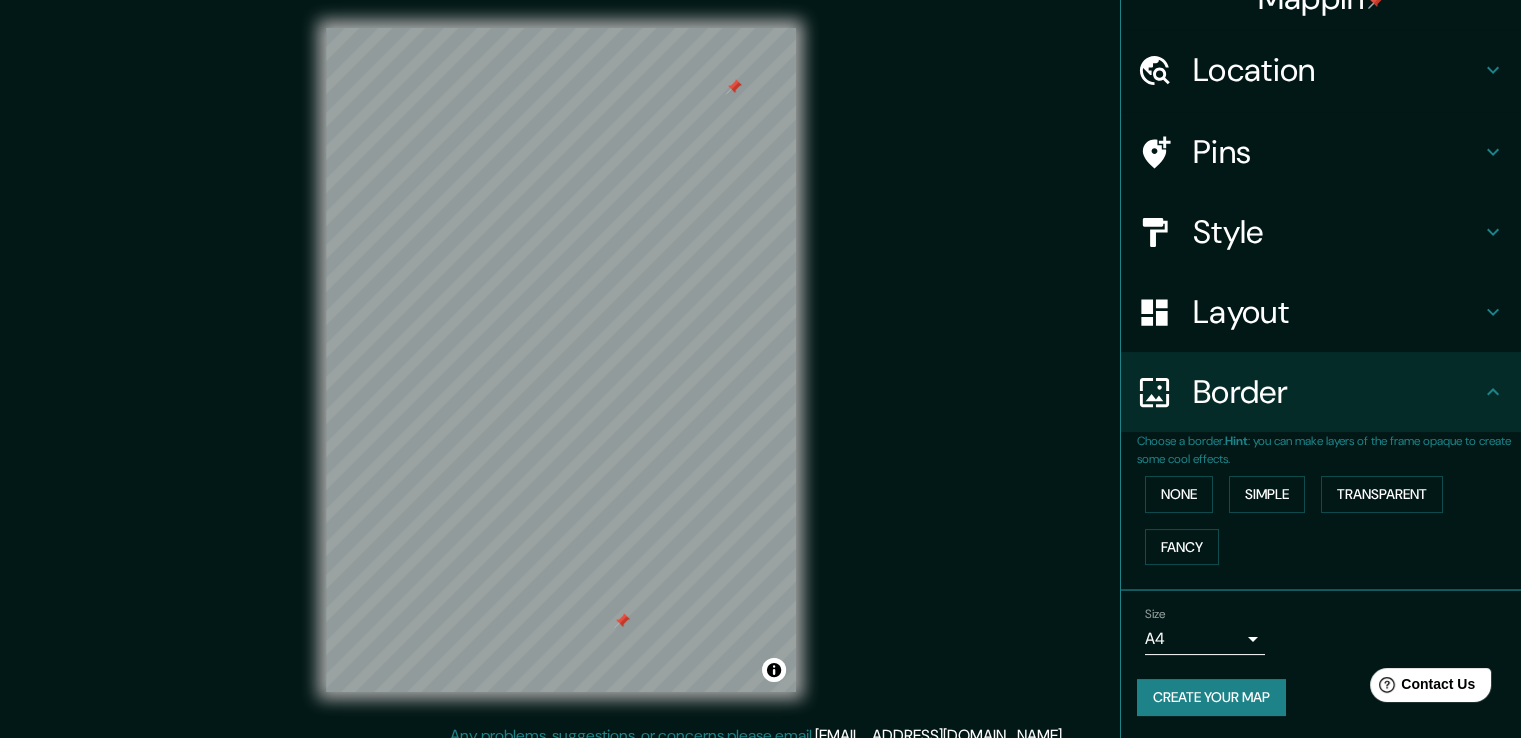 scroll, scrollTop: 0, scrollLeft: 0, axis: both 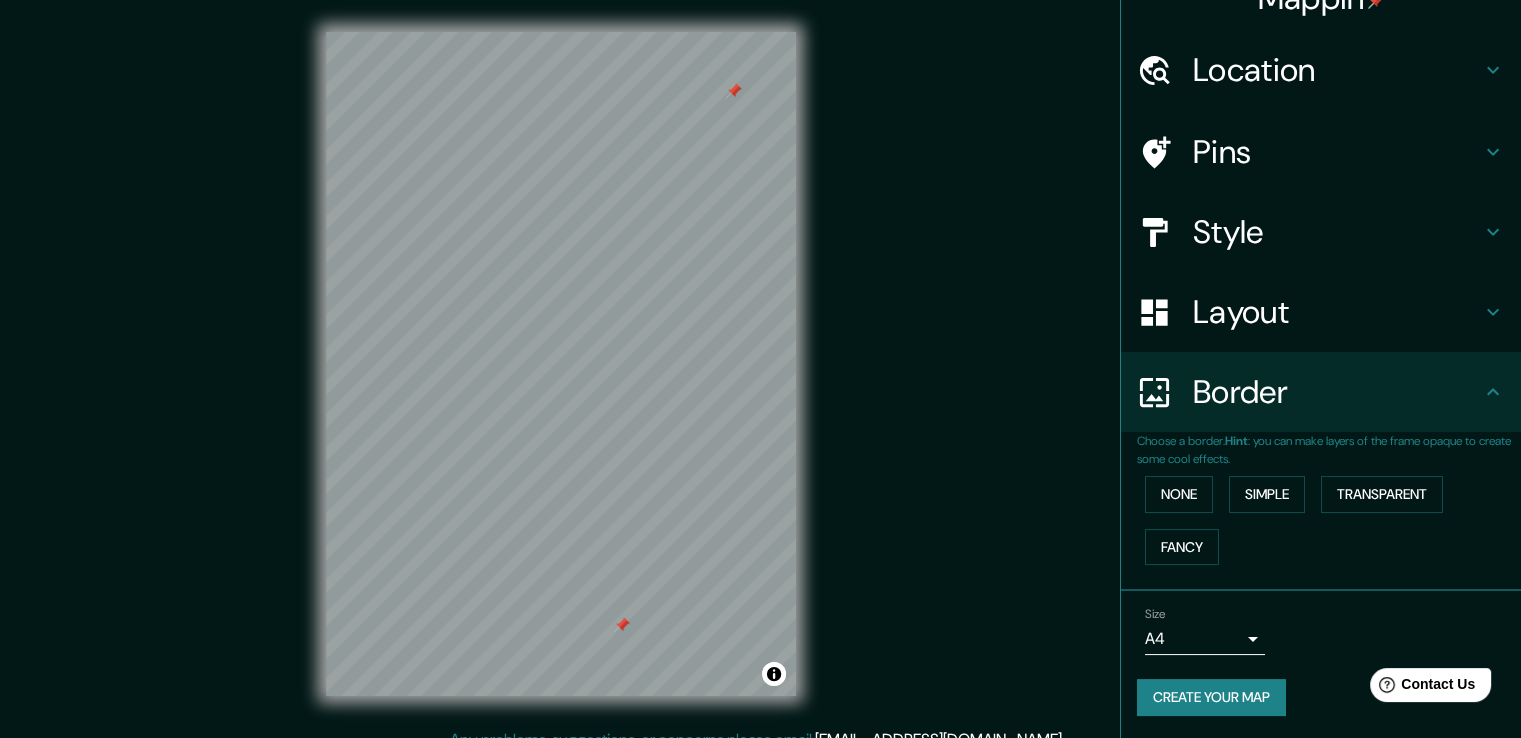click on "Pins" at bounding box center (1337, 152) 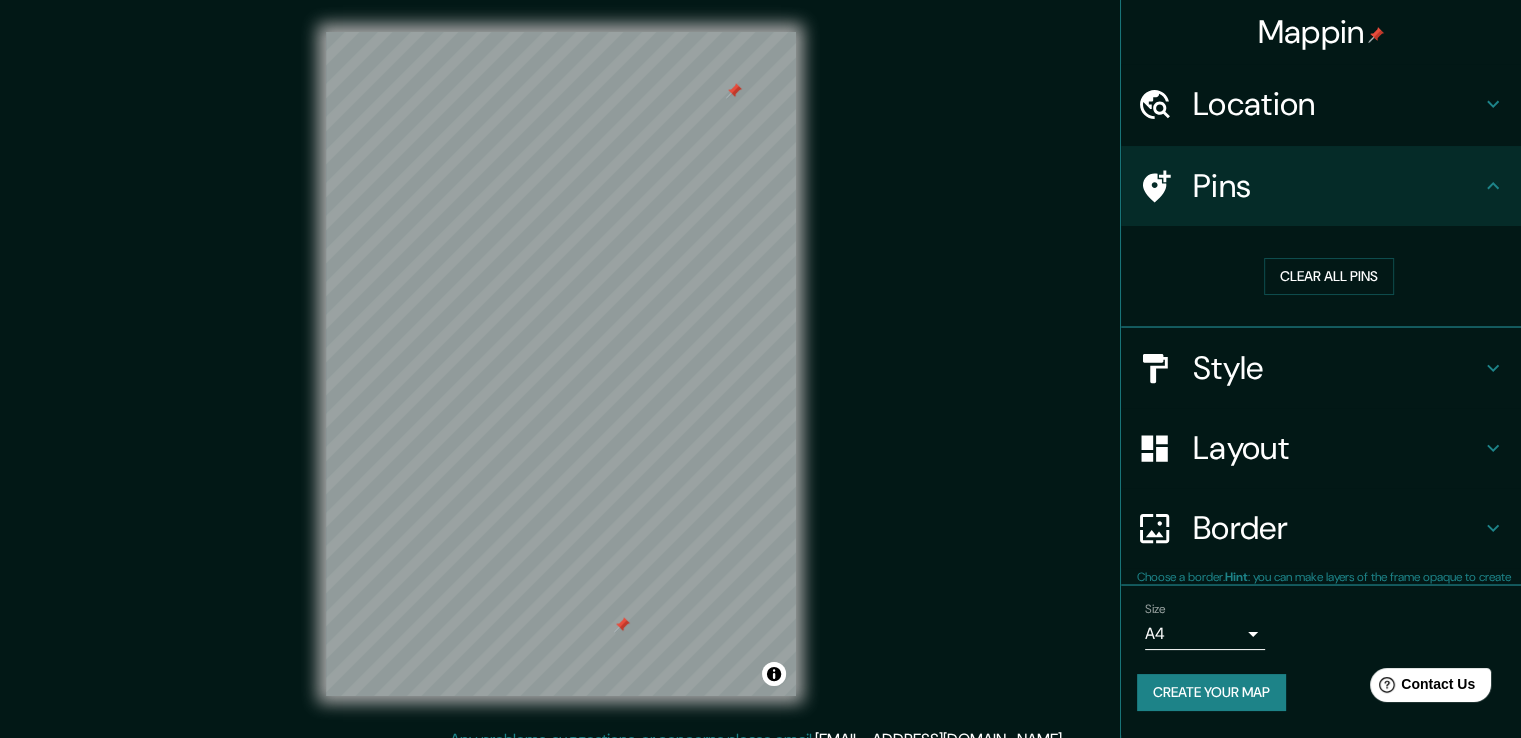 scroll, scrollTop: 0, scrollLeft: 0, axis: both 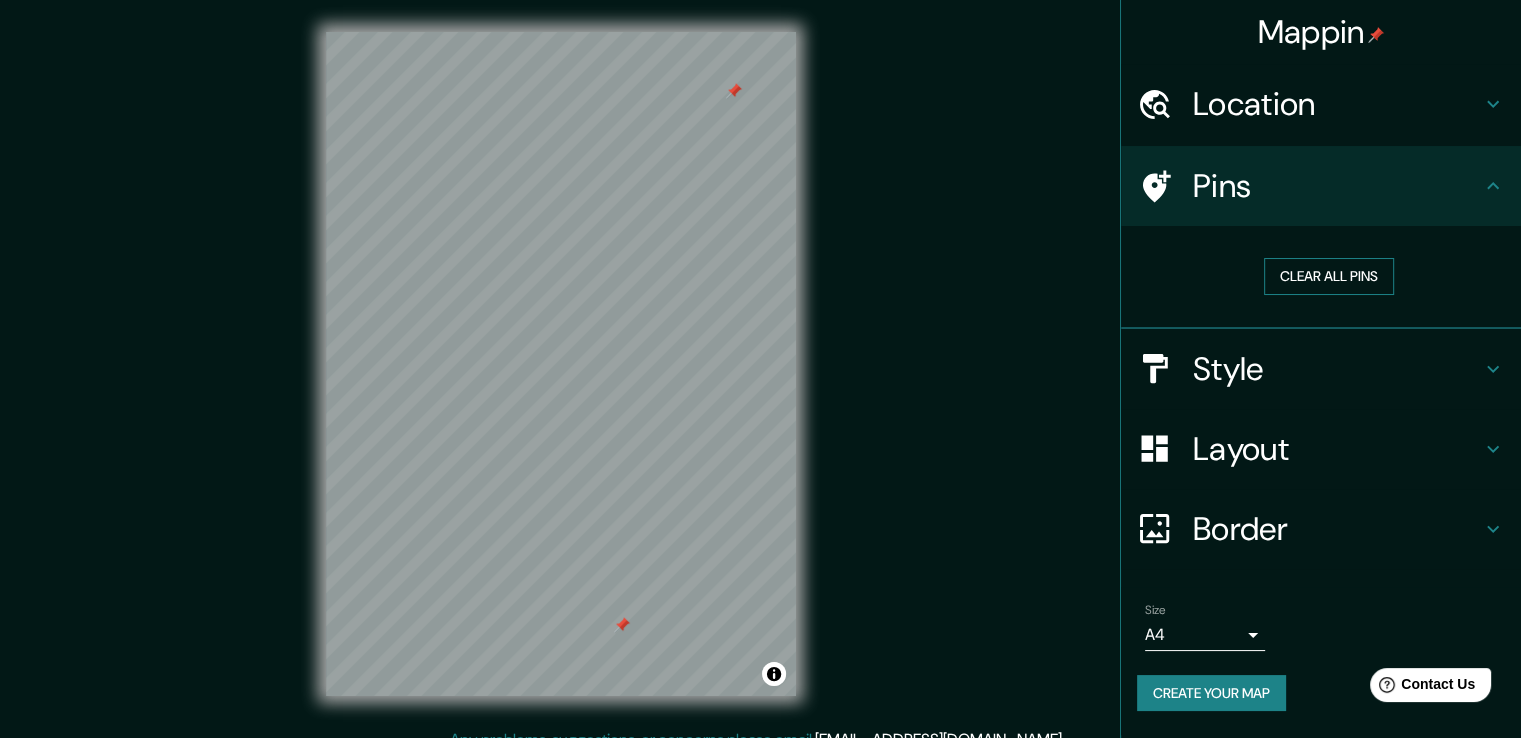 click on "Clear all pins" at bounding box center (1329, 276) 